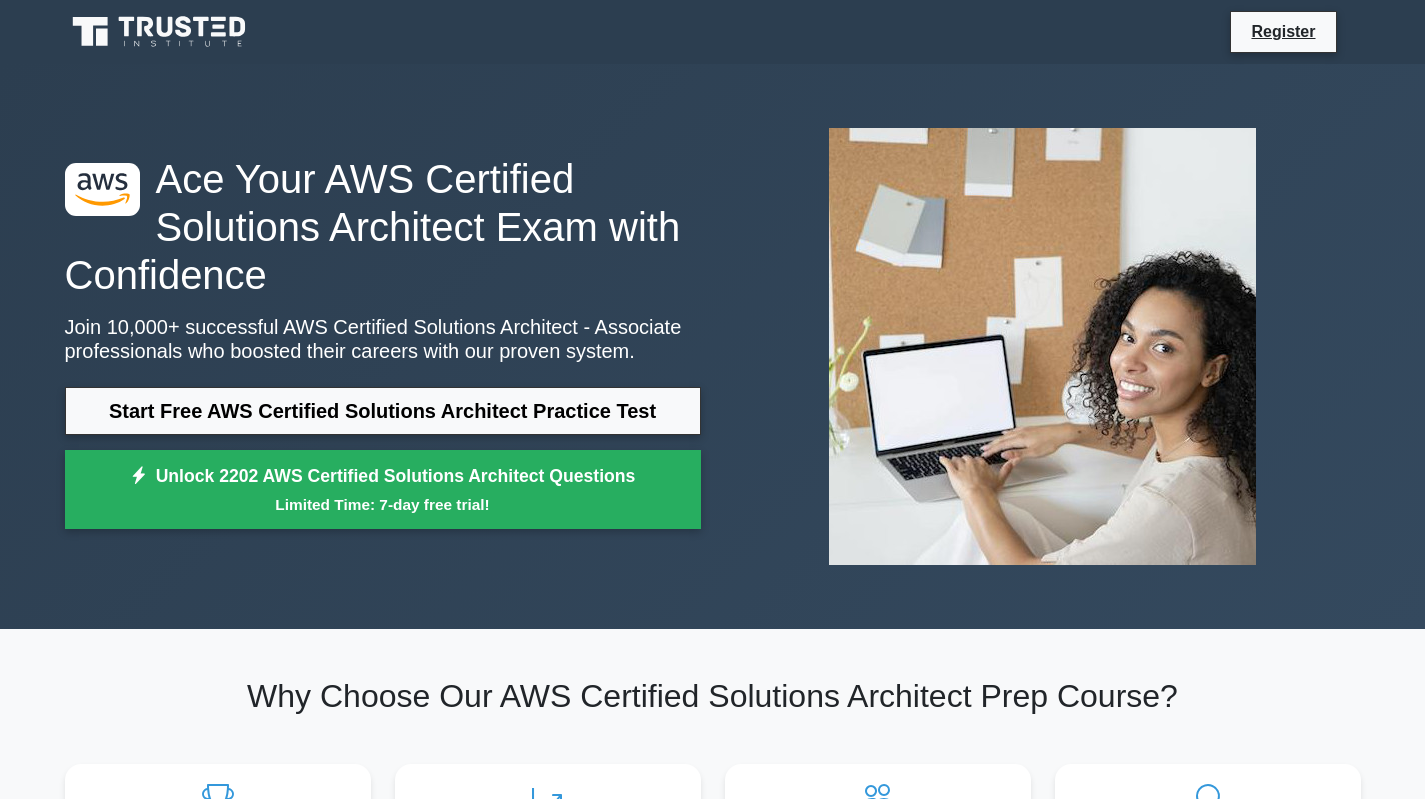 scroll, scrollTop: 0, scrollLeft: 0, axis: both 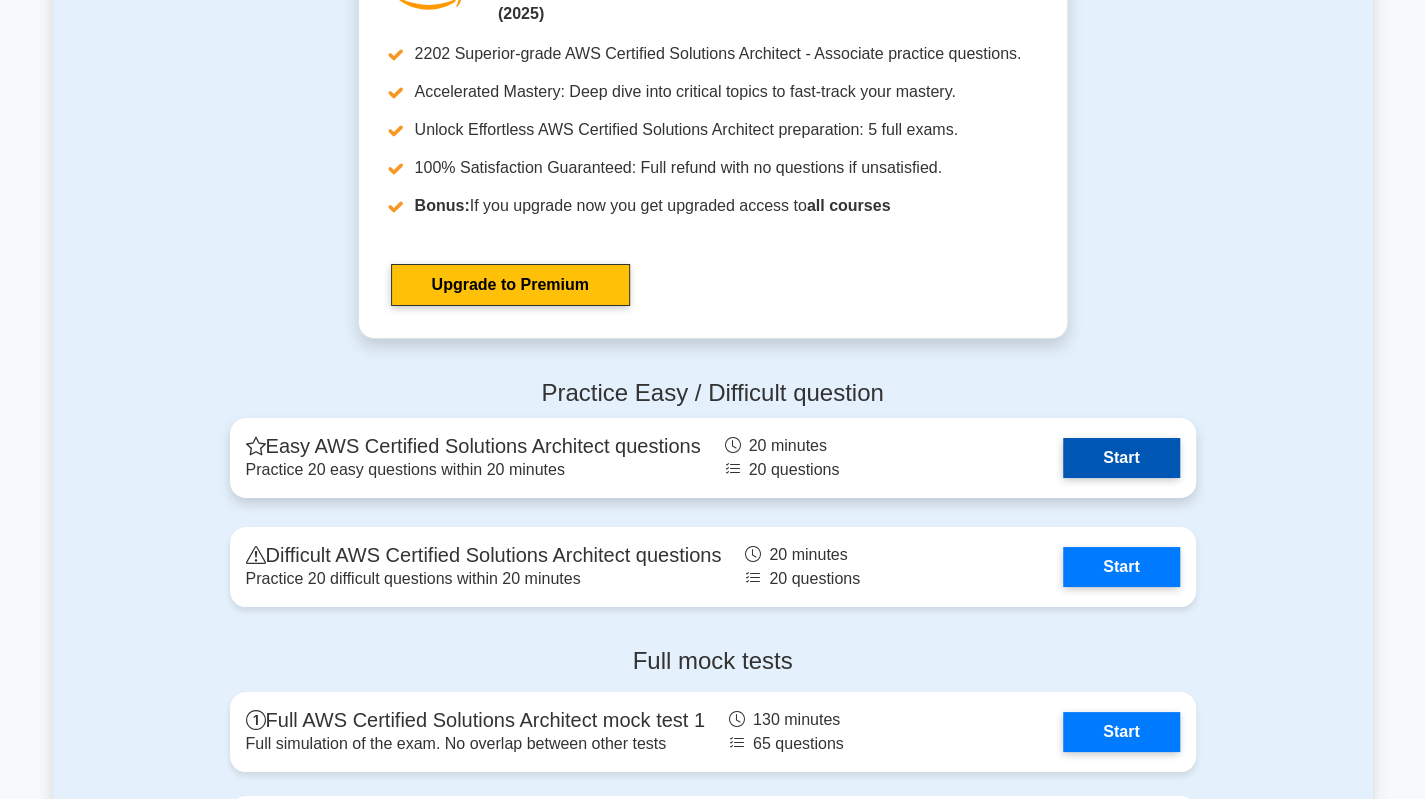 click on "Start" at bounding box center (1121, 458) 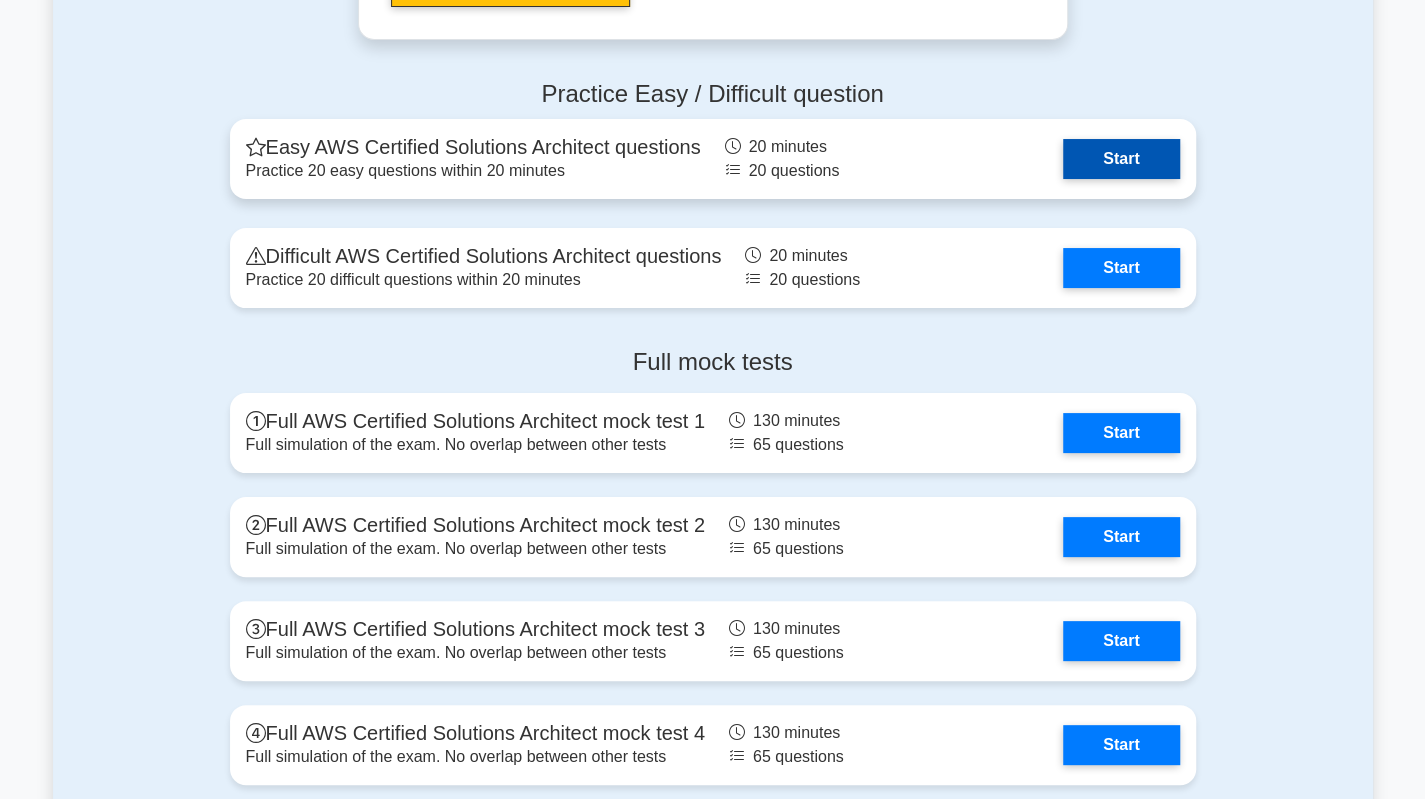 scroll, scrollTop: 4300, scrollLeft: 0, axis: vertical 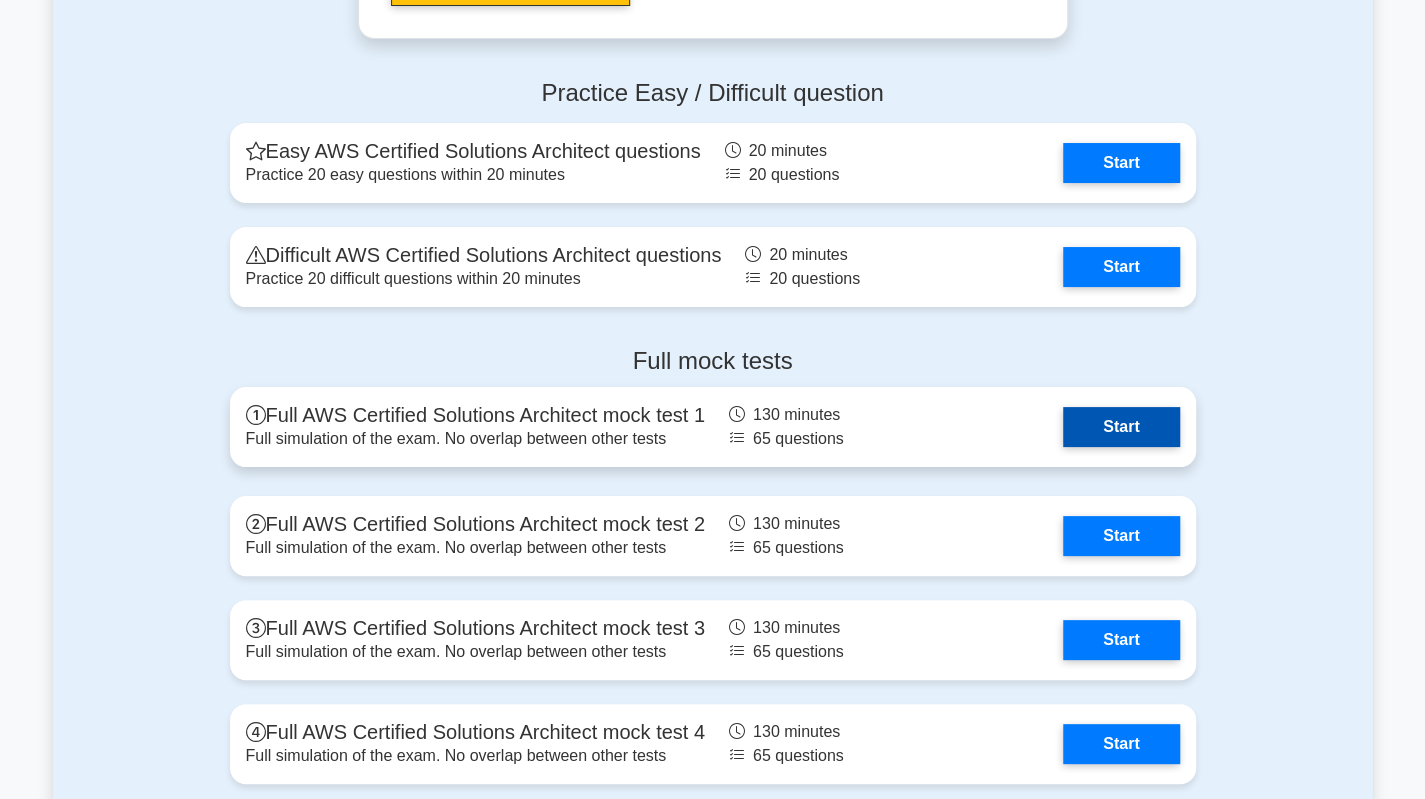 click on "Start" at bounding box center (1121, 427) 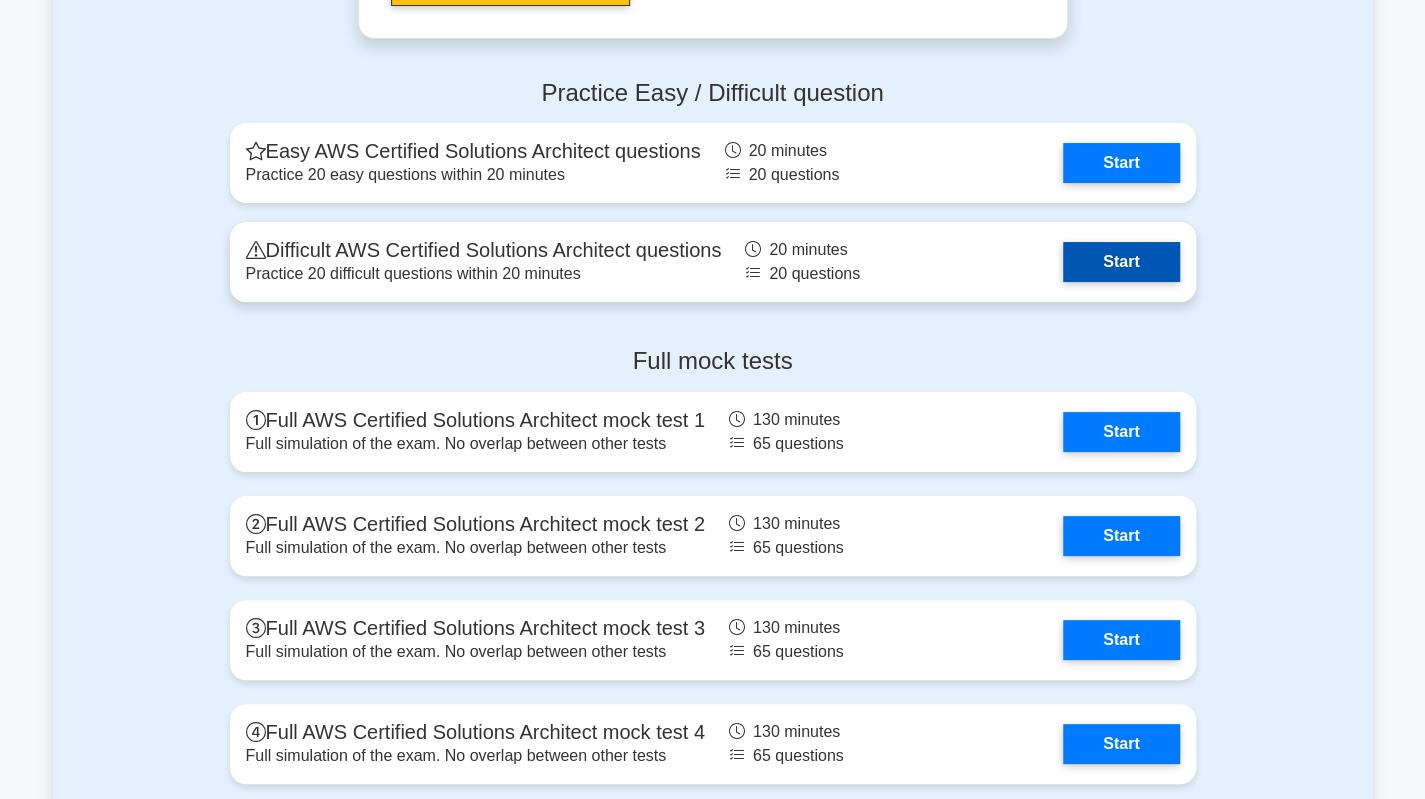 click on "Start" at bounding box center [1121, 262] 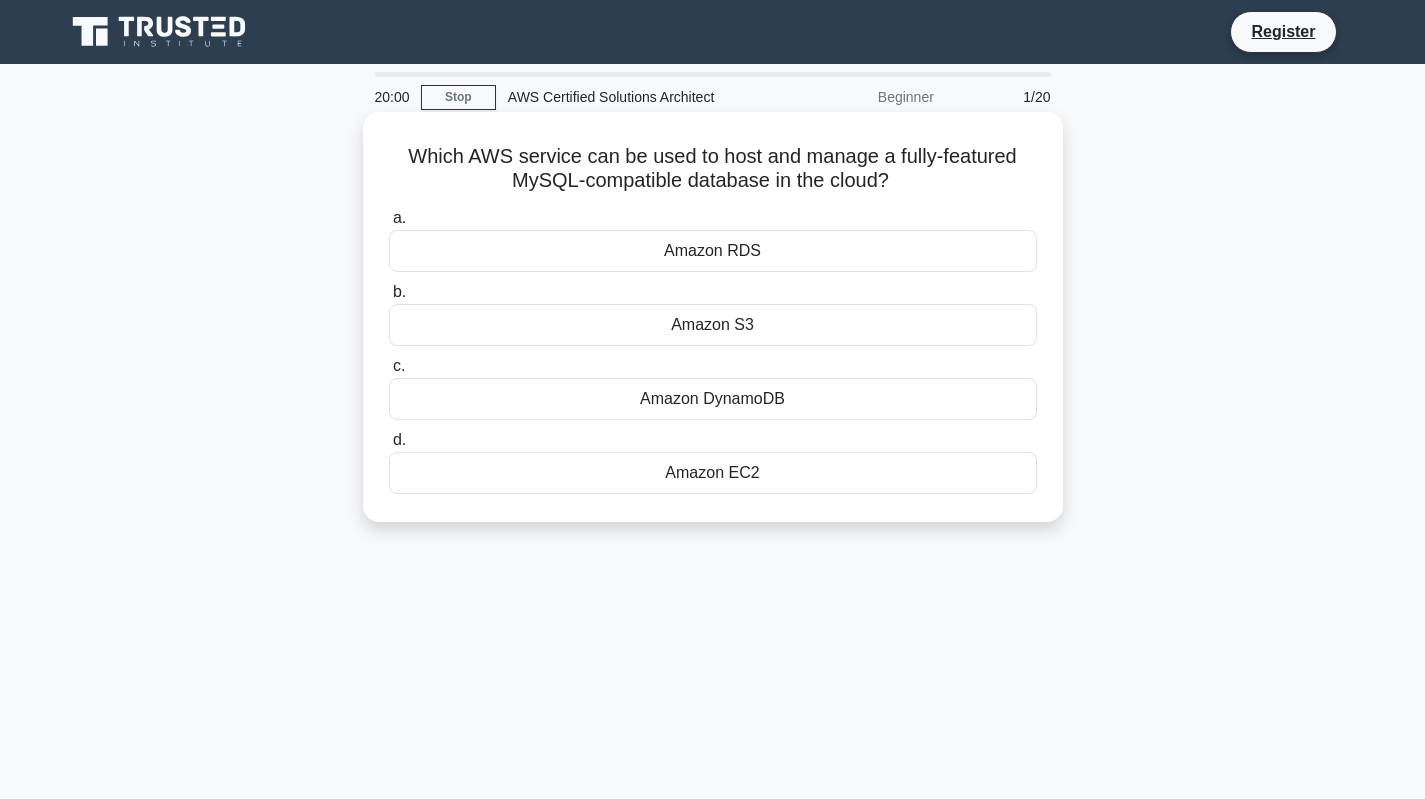 scroll, scrollTop: 0, scrollLeft: 0, axis: both 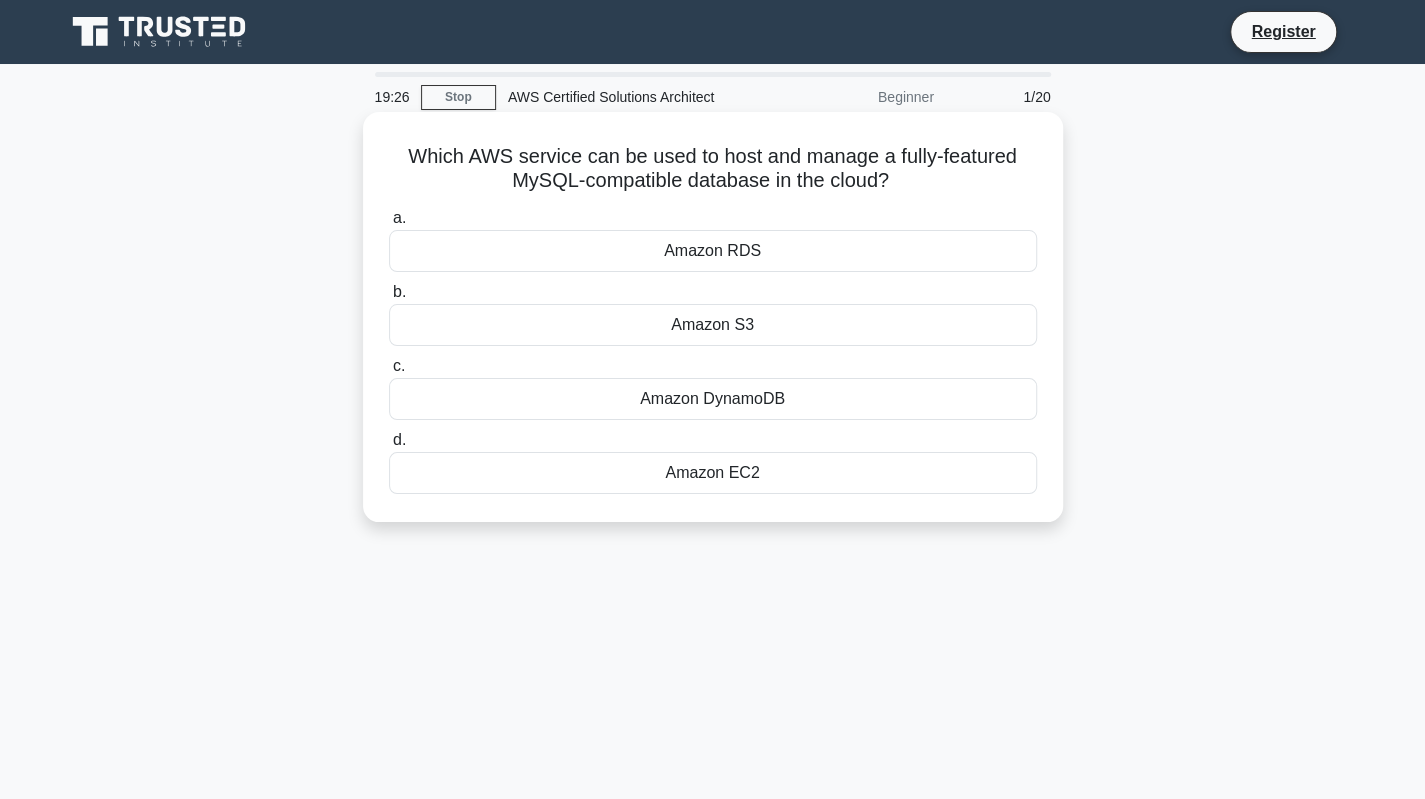 click on "Amazon EC2" at bounding box center (713, 473) 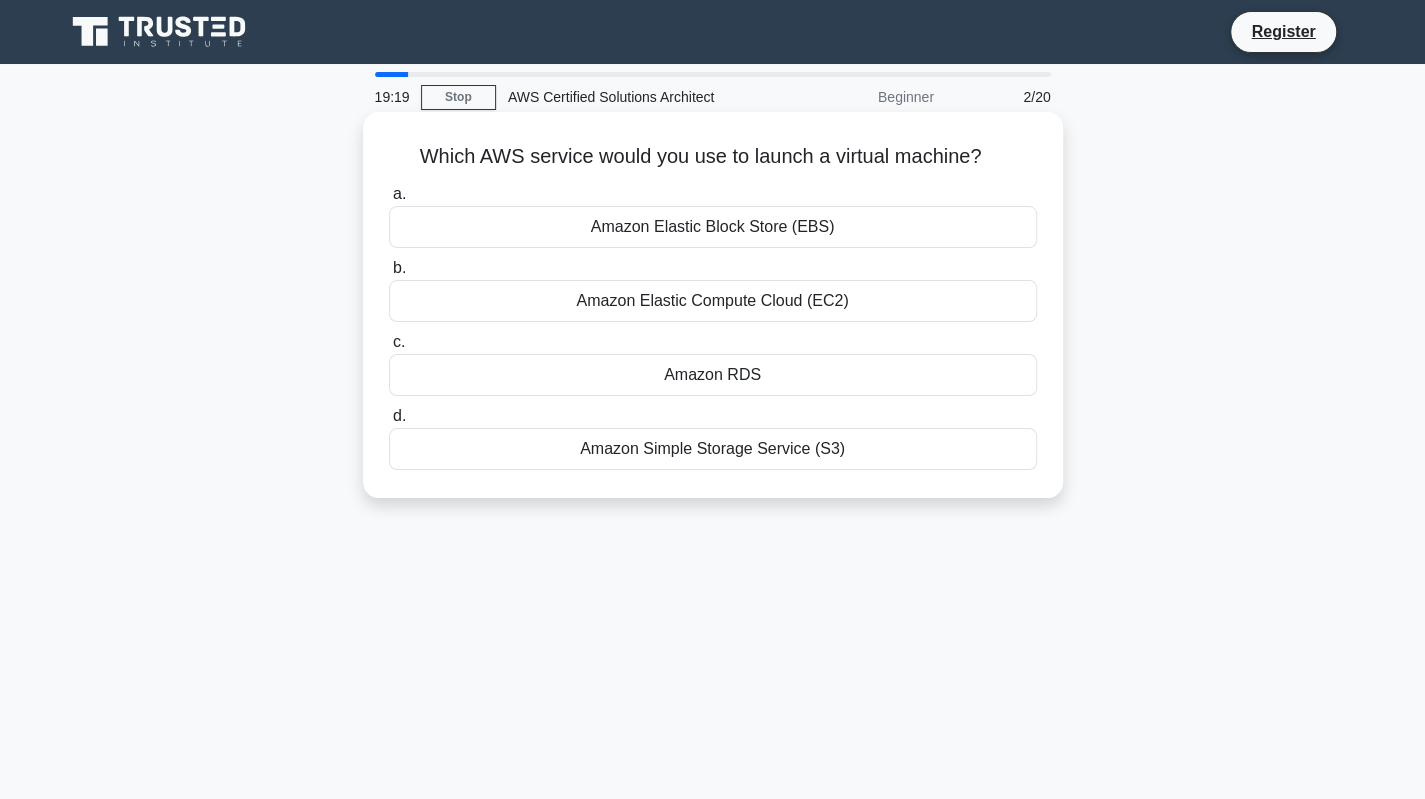 click on "Amazon Elastic Compute Cloud (EC2)" at bounding box center [713, 301] 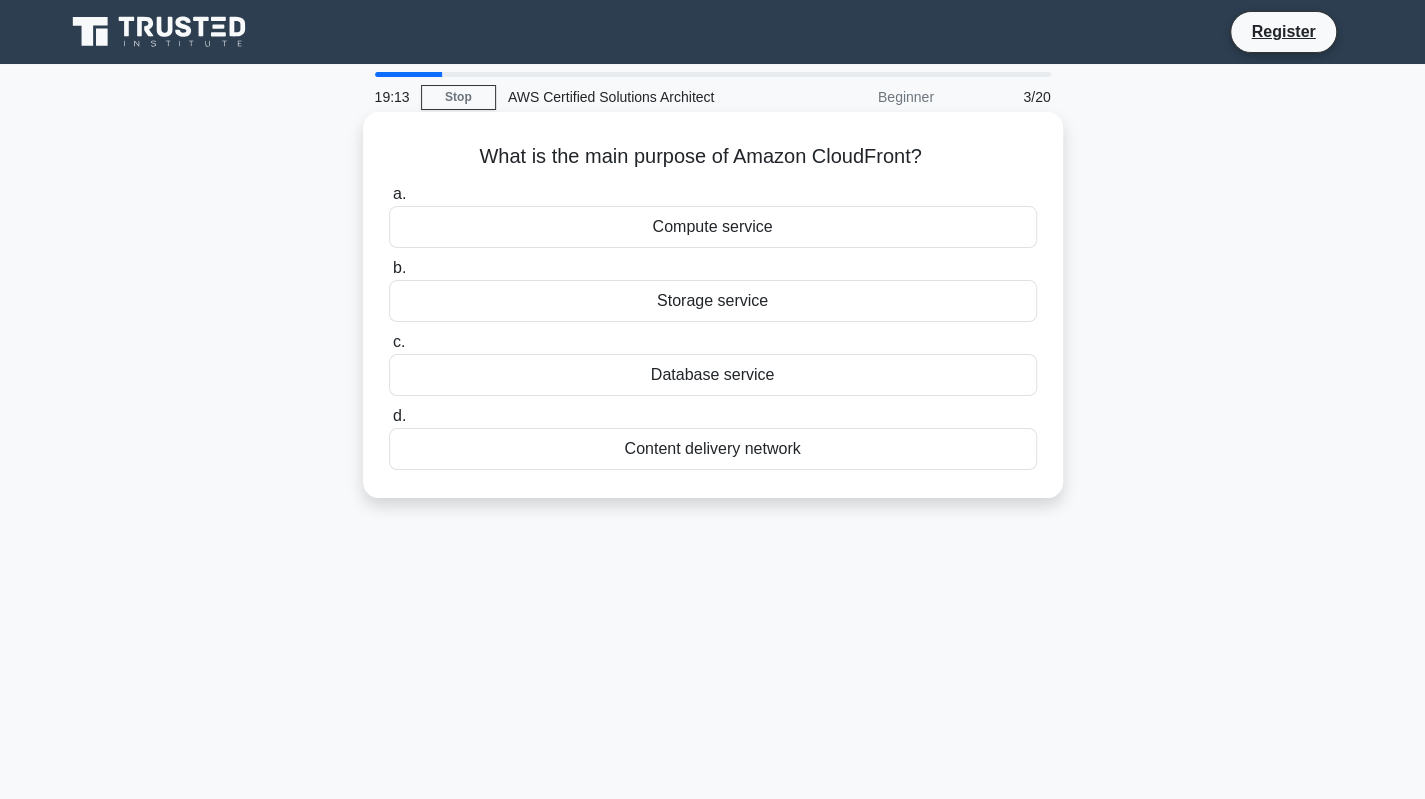 click on "Content delivery network" at bounding box center (713, 449) 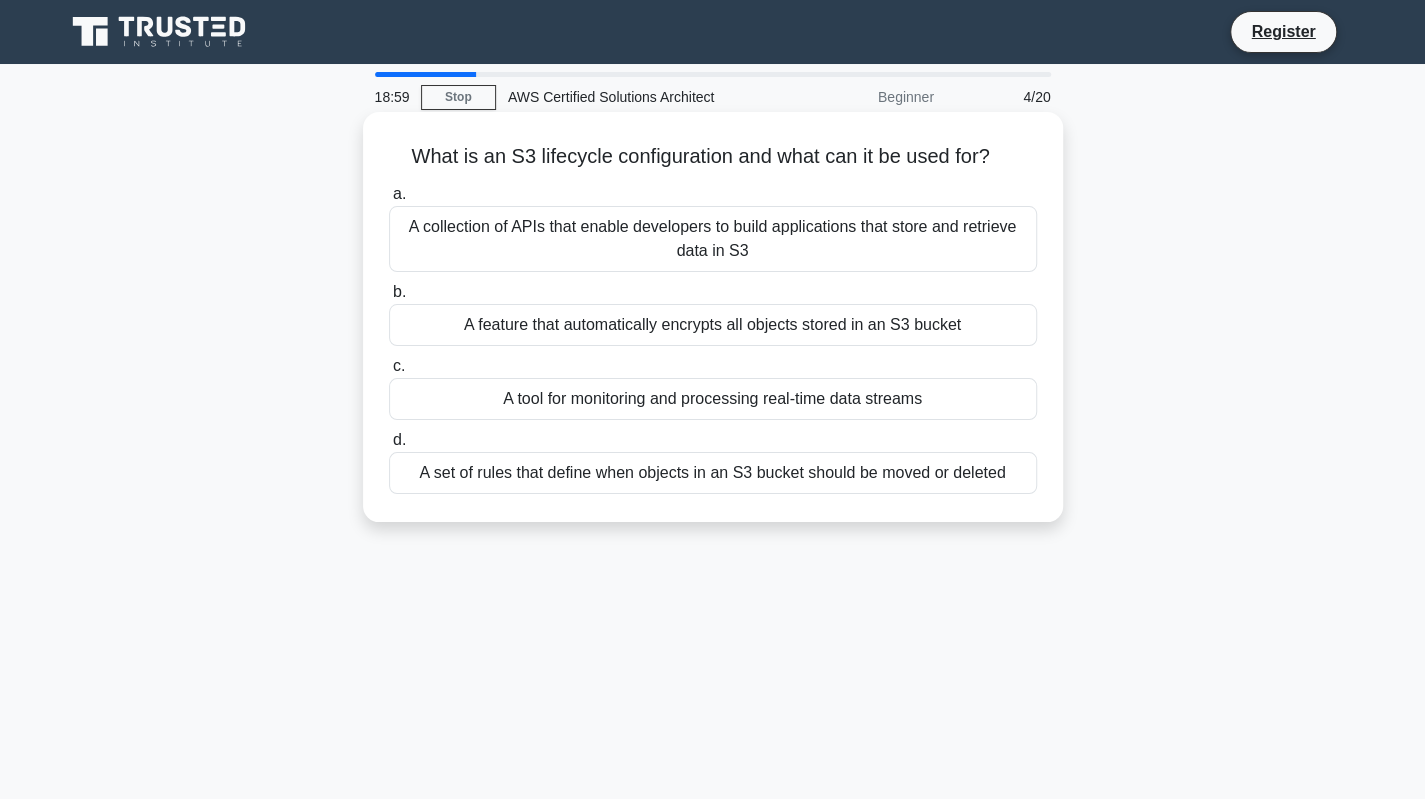 click on "A set of rules that define when objects in an S3 bucket should be moved or deleted" at bounding box center (713, 473) 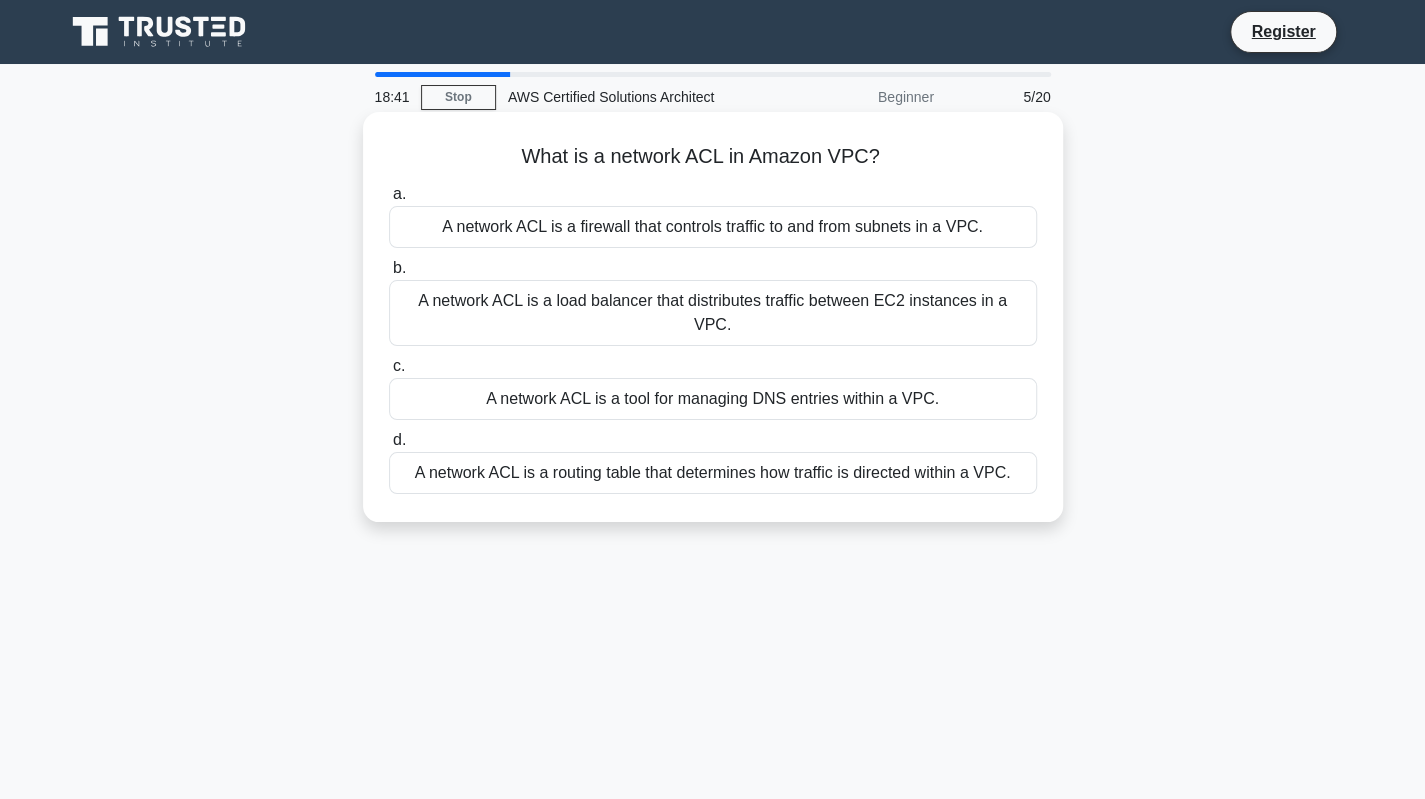 click on "A network ACL is a firewall that controls traffic to and from subnets in a VPC." at bounding box center (713, 227) 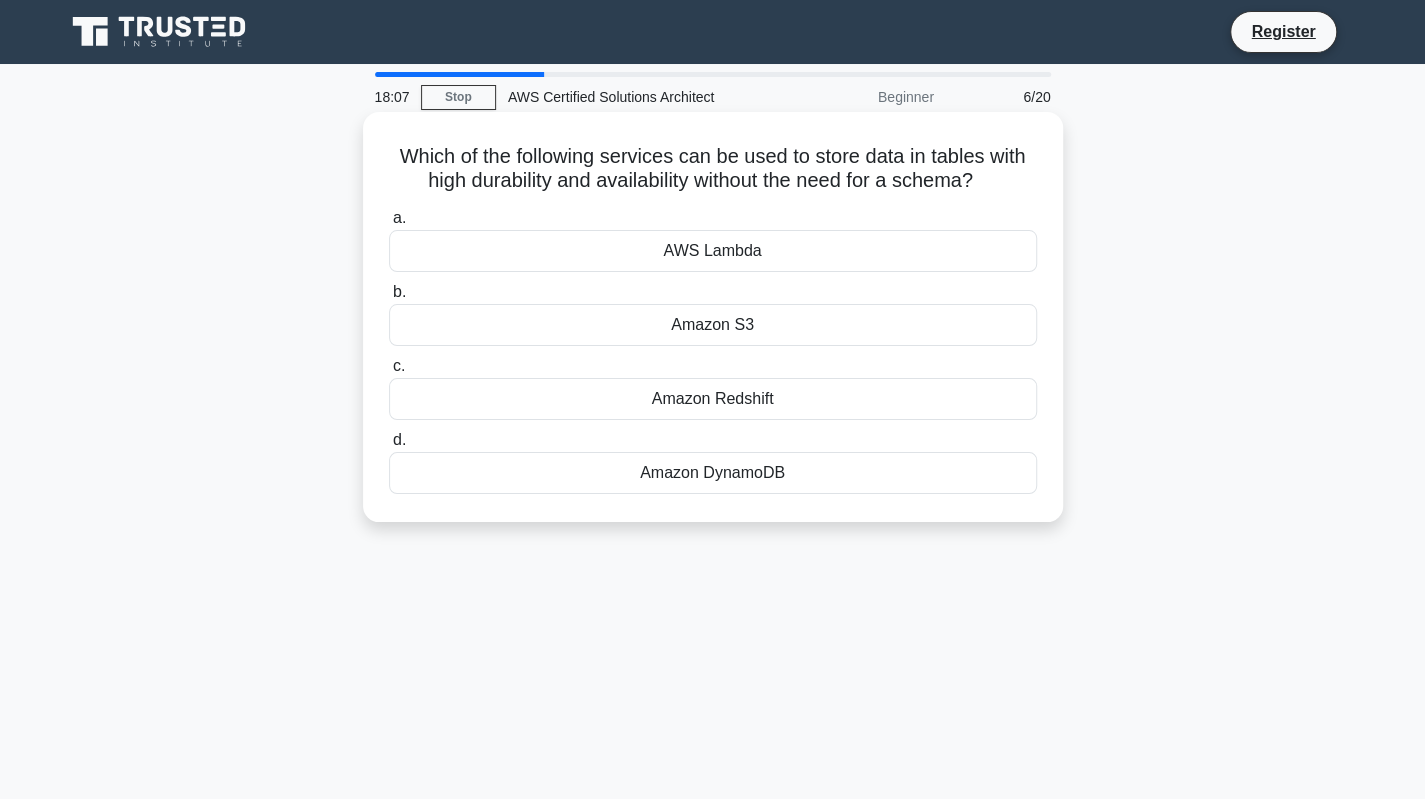 click on "Amazon DynamoDB" at bounding box center [713, 473] 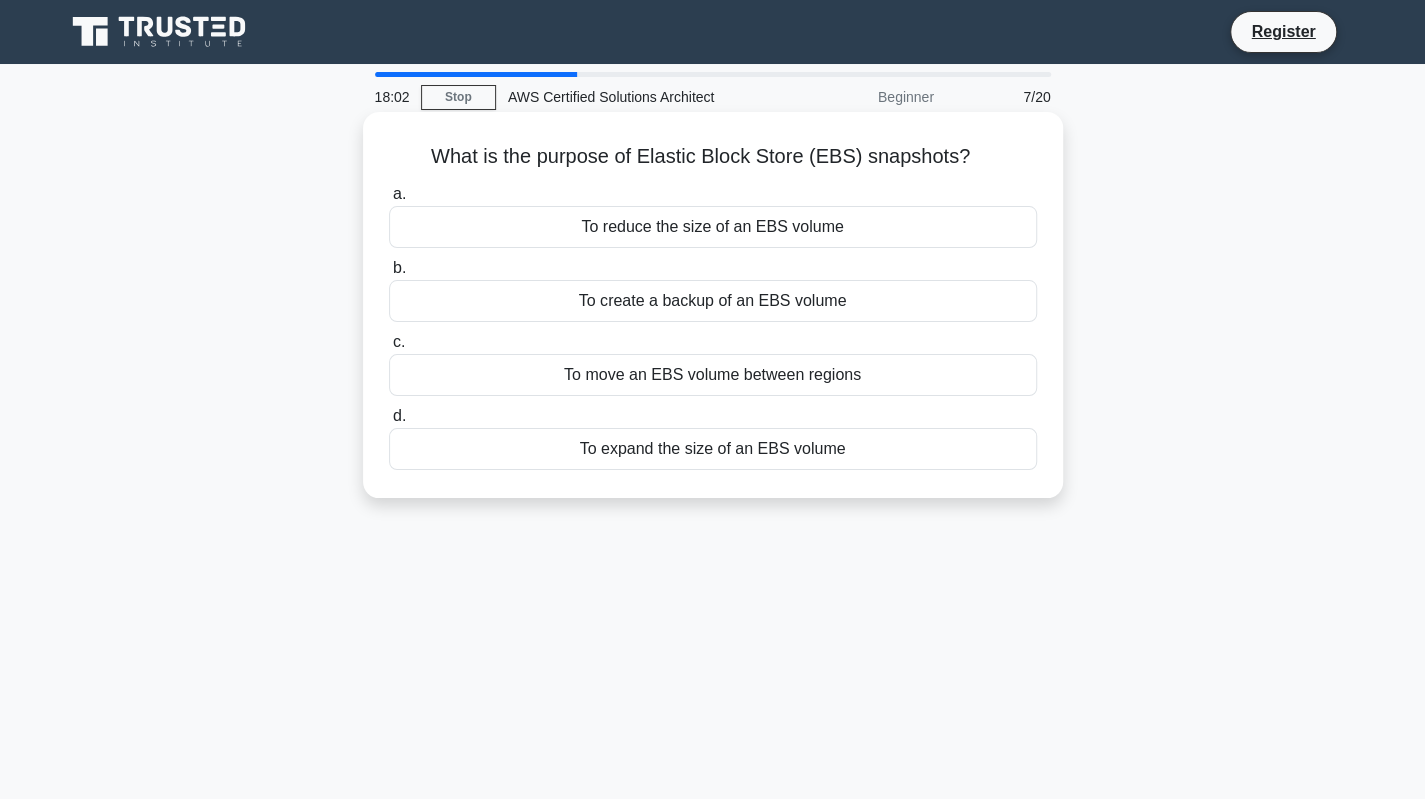 click on "To create a backup of an EBS volume" at bounding box center [713, 301] 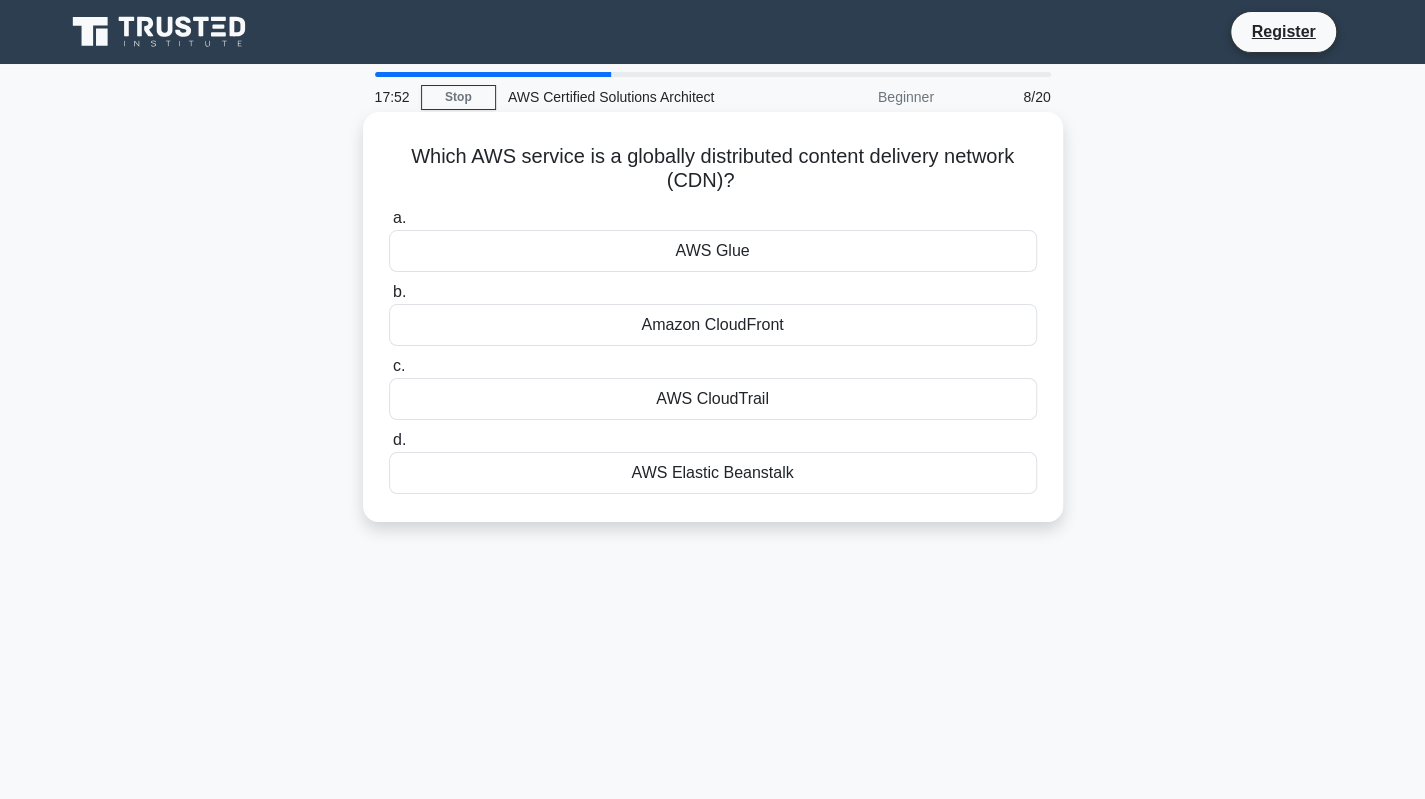 click on "AWS CloudTrail" at bounding box center [713, 399] 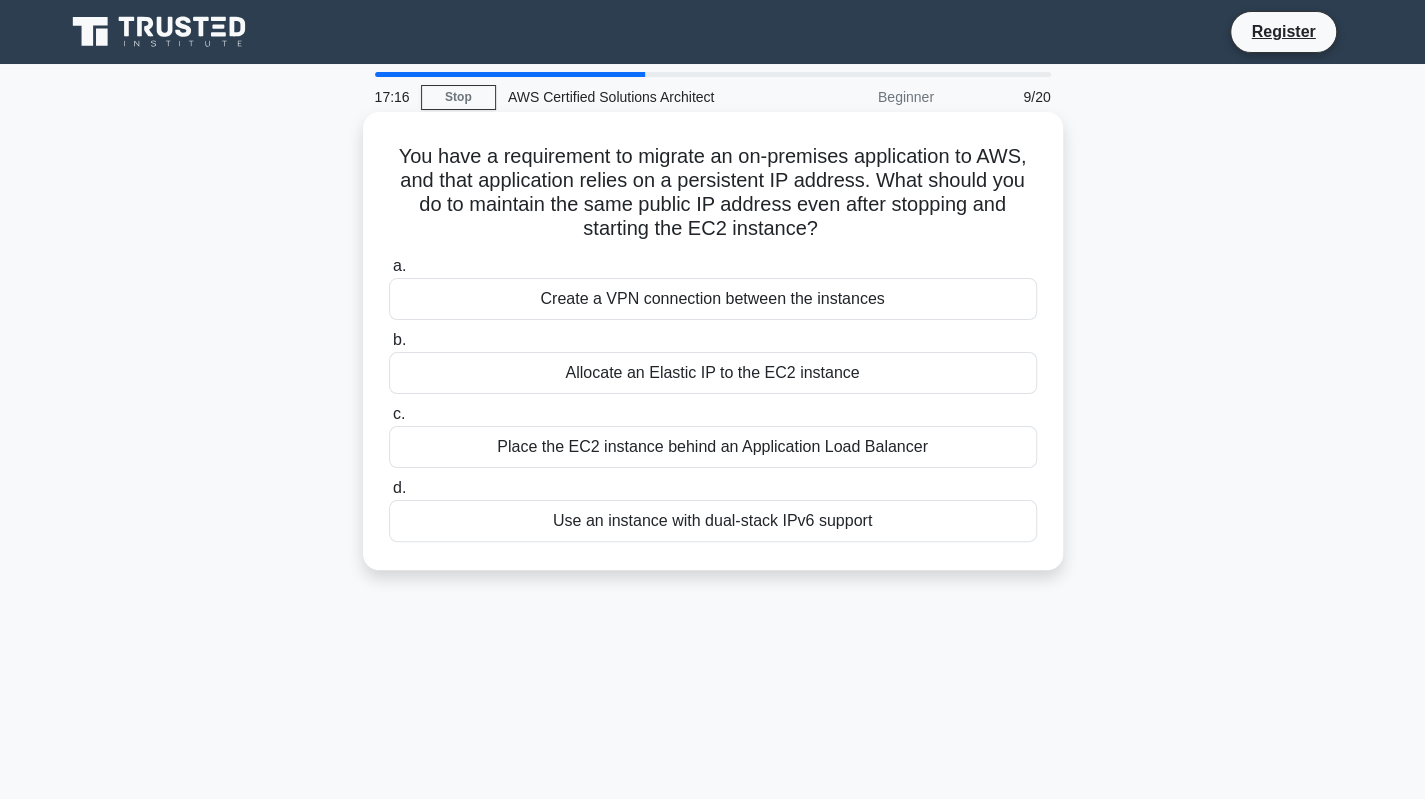 click on "Create a VPN connection between the instances" at bounding box center (713, 299) 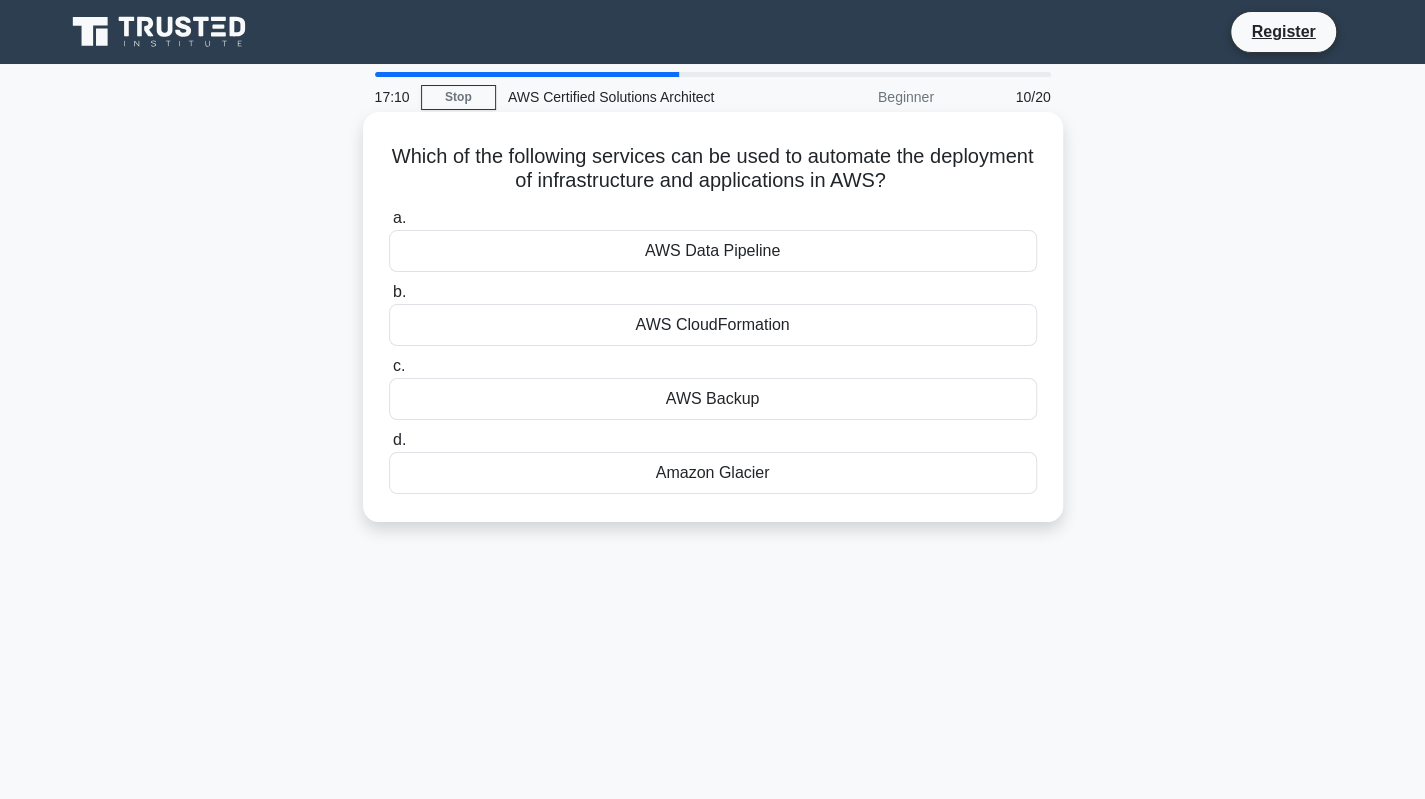 click on "AWS CloudFormation" at bounding box center (713, 325) 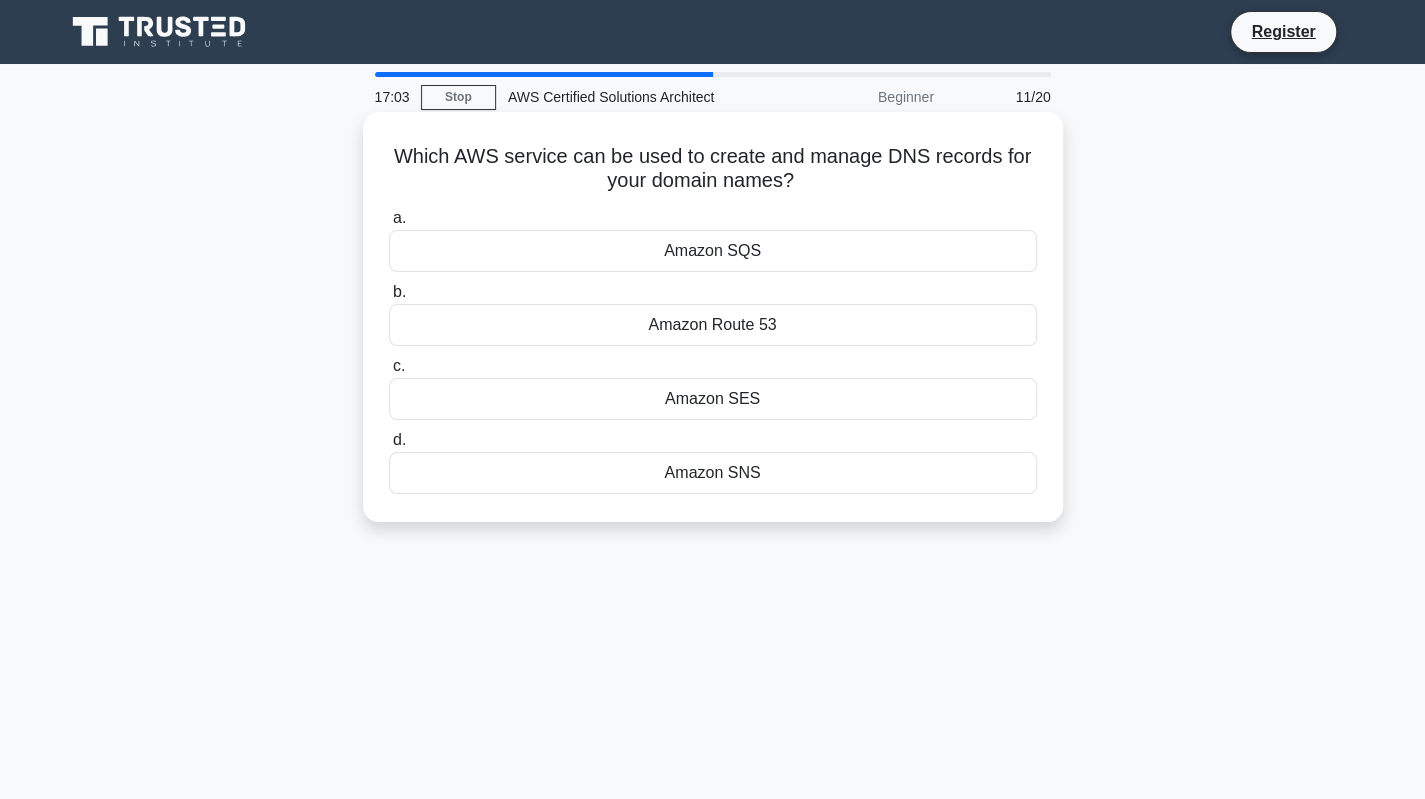 click on "Amazon Route 53" at bounding box center [713, 325] 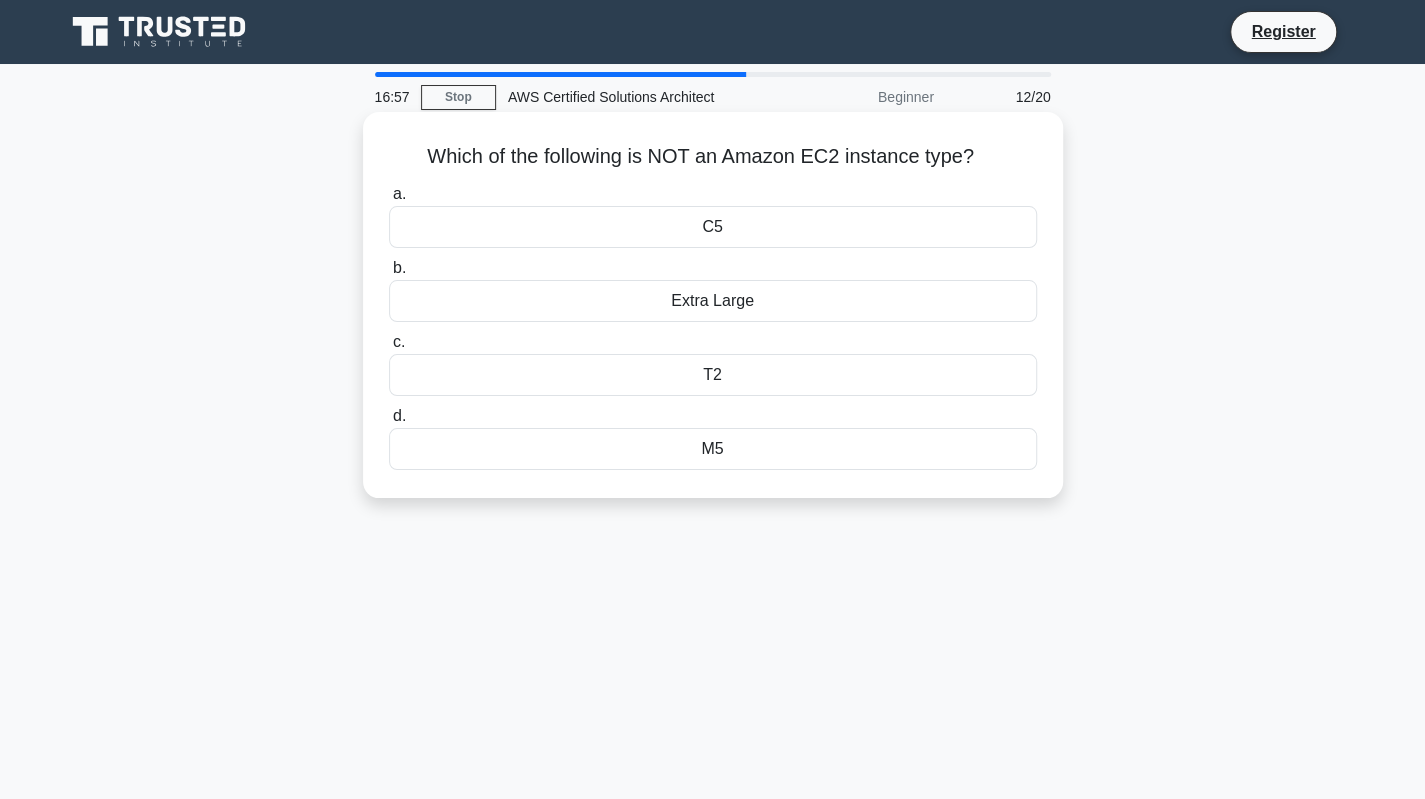 click on "Extra Large" at bounding box center [713, 301] 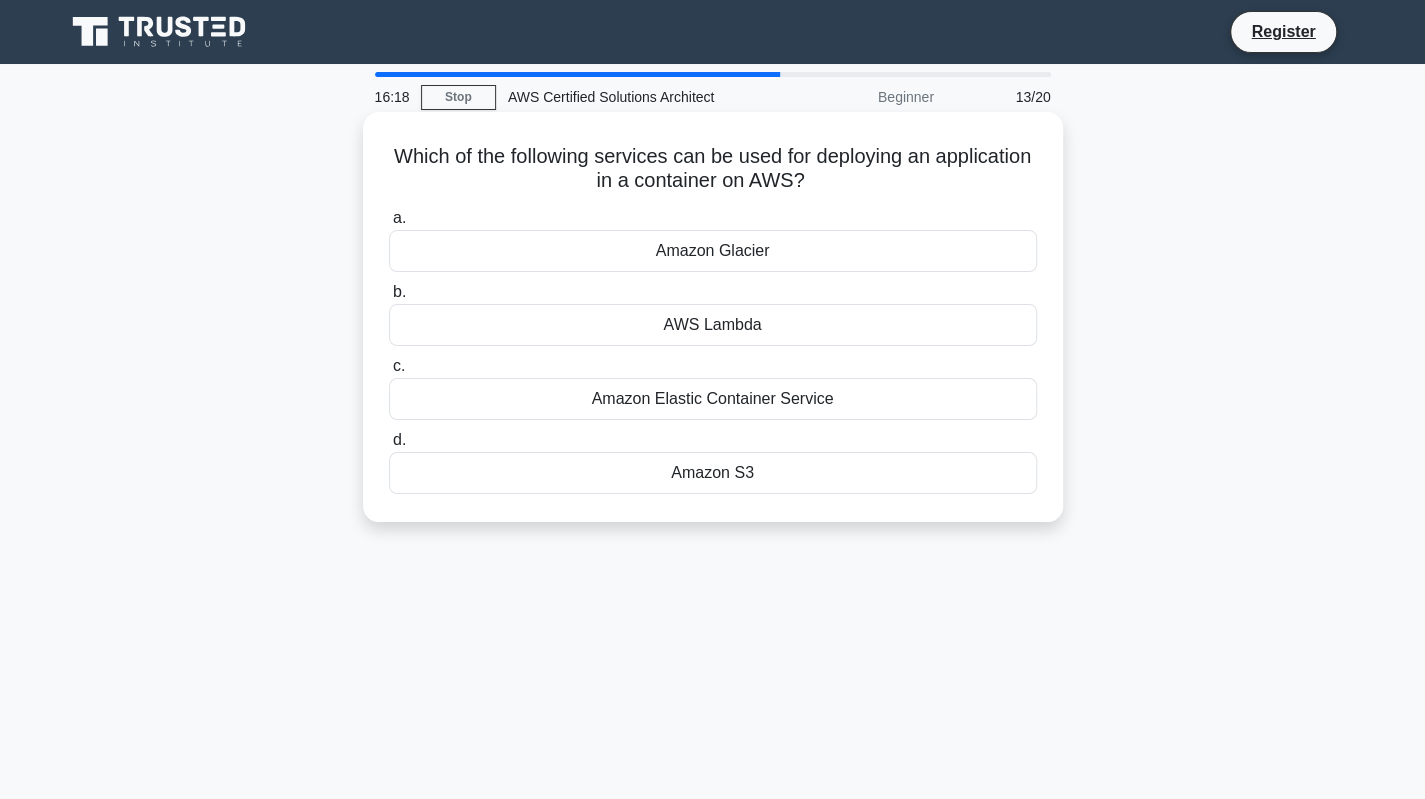drag, startPoint x: 900, startPoint y: 180, endPoint x: 591, endPoint y: 175, distance: 309.04044 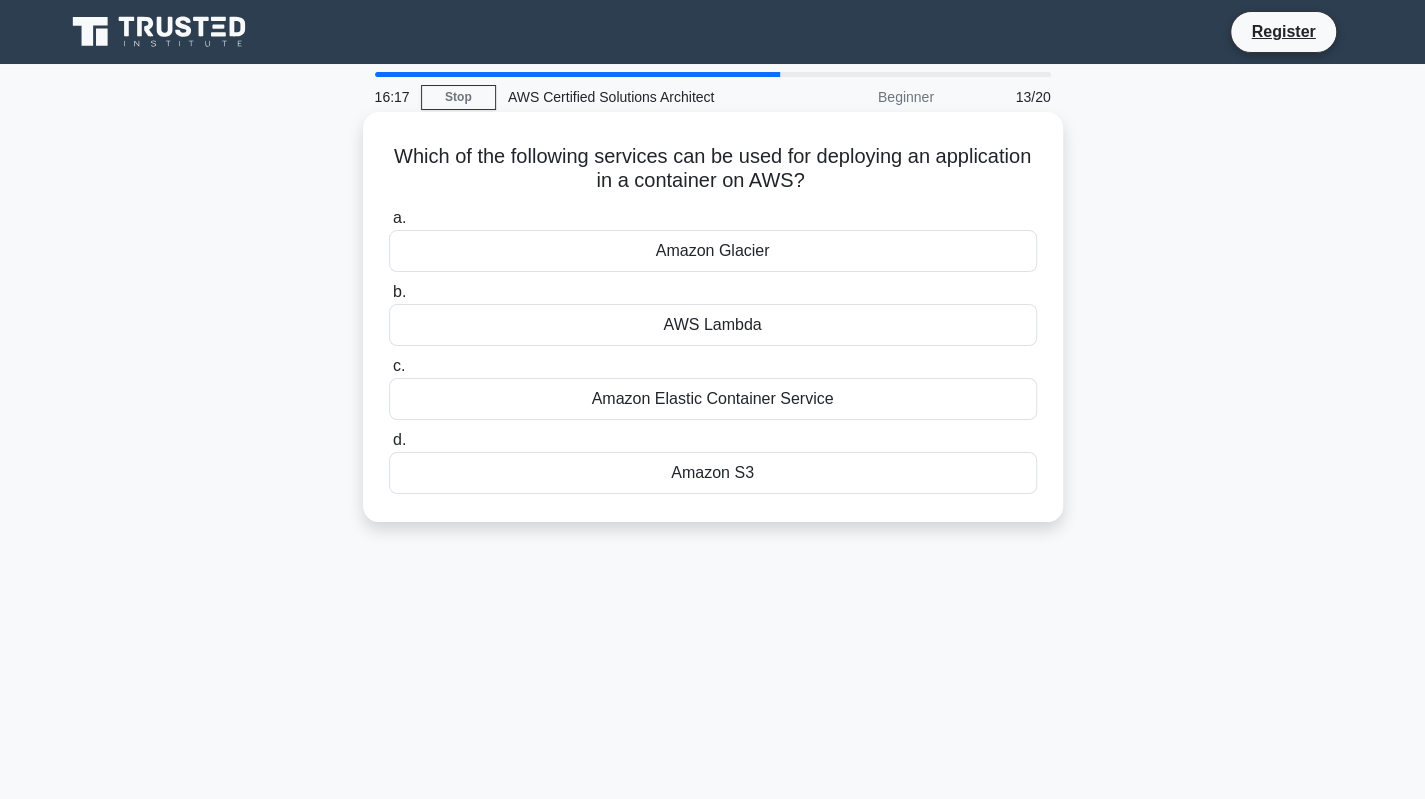 click on "Amazon Elastic Container Service" at bounding box center (713, 399) 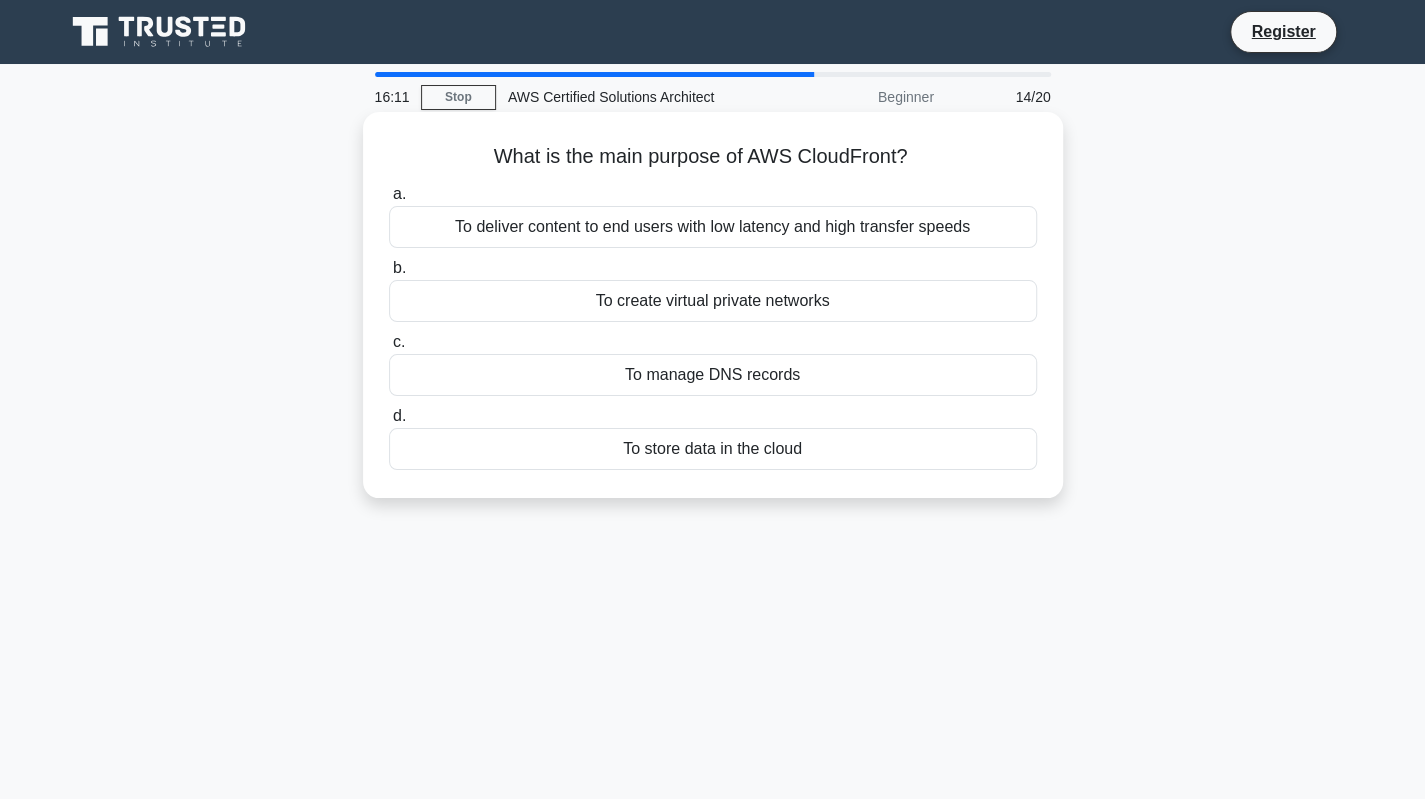 click on "To deliver content to end users with low latency and high transfer speeds" at bounding box center [713, 227] 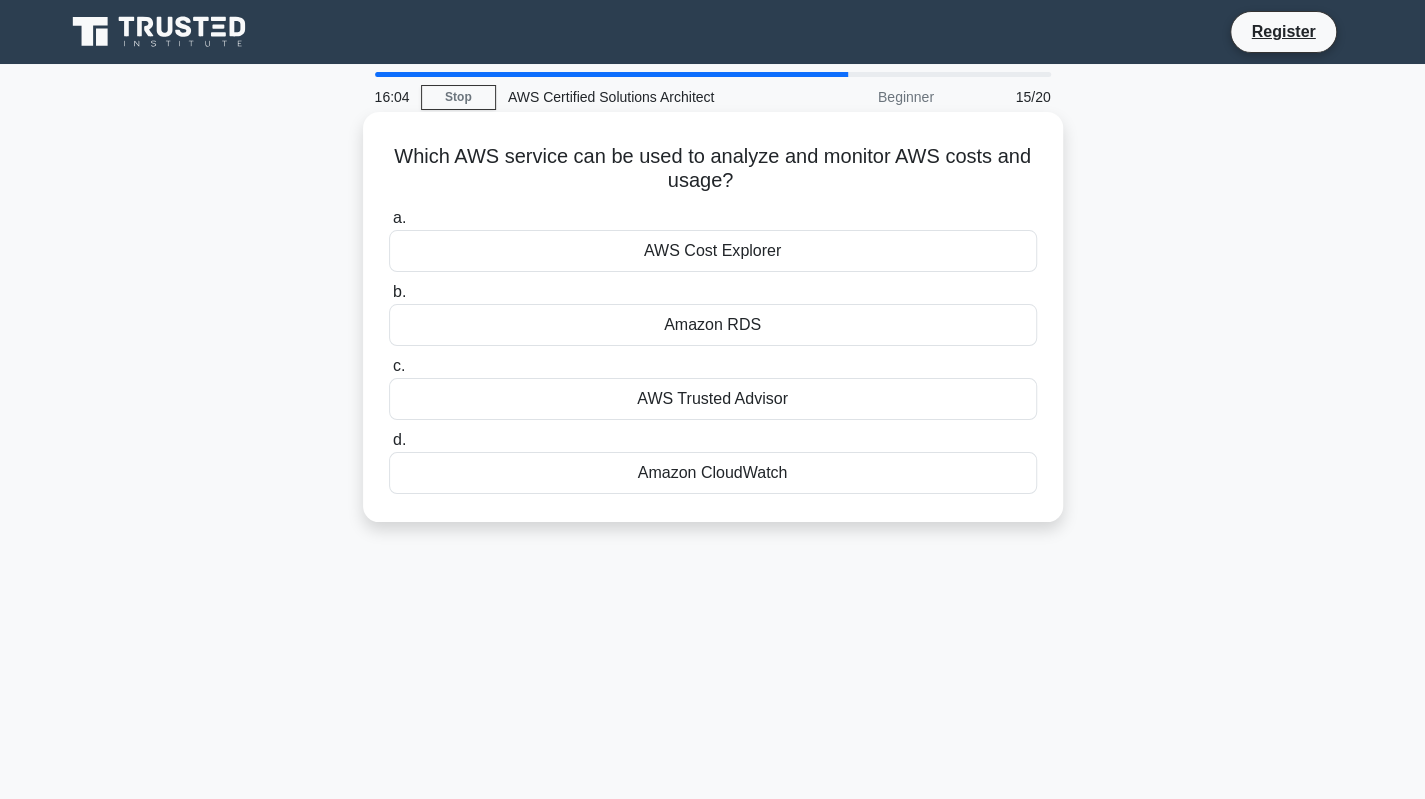 click on "AWS Cost Explorer" at bounding box center (713, 251) 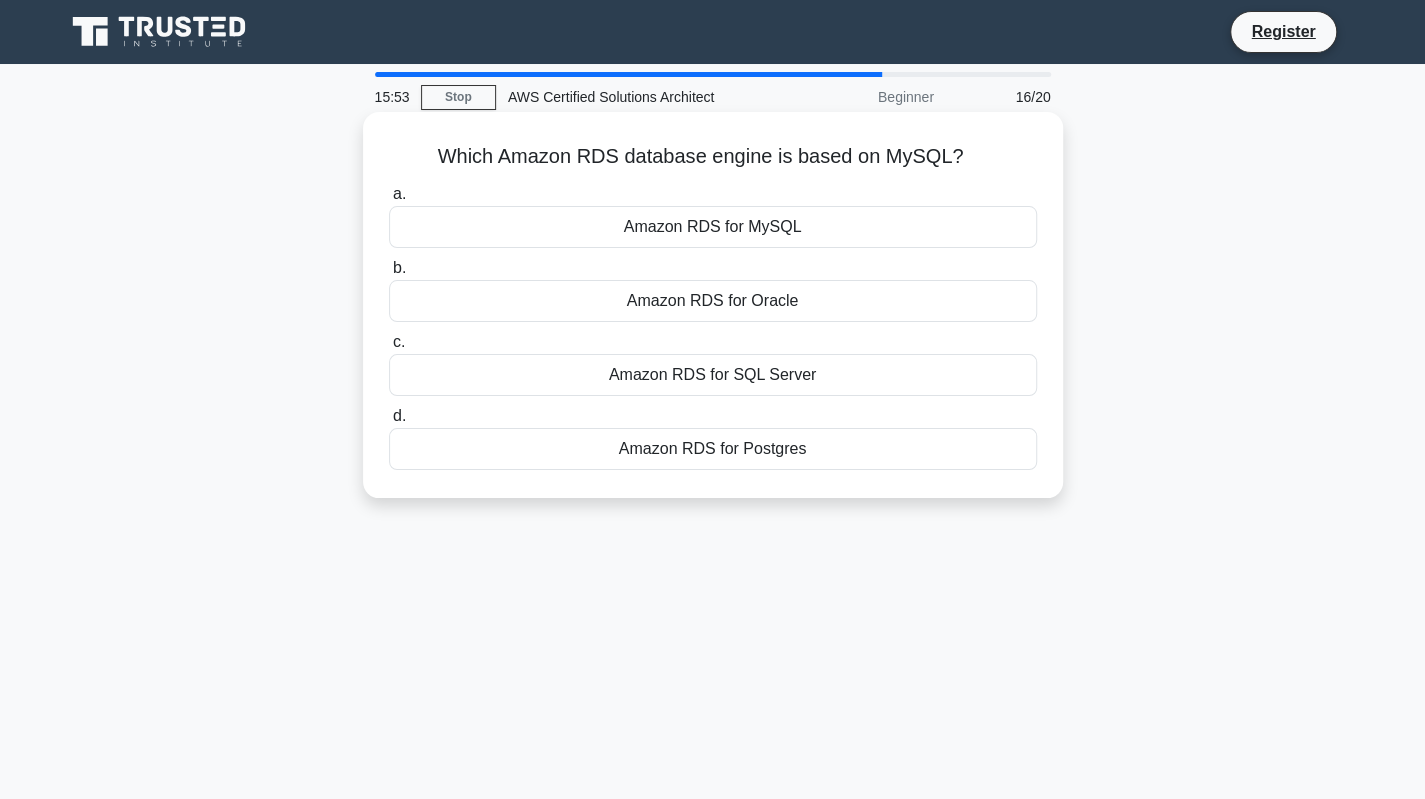 click on "Amazon RDS for MySQL" at bounding box center [713, 227] 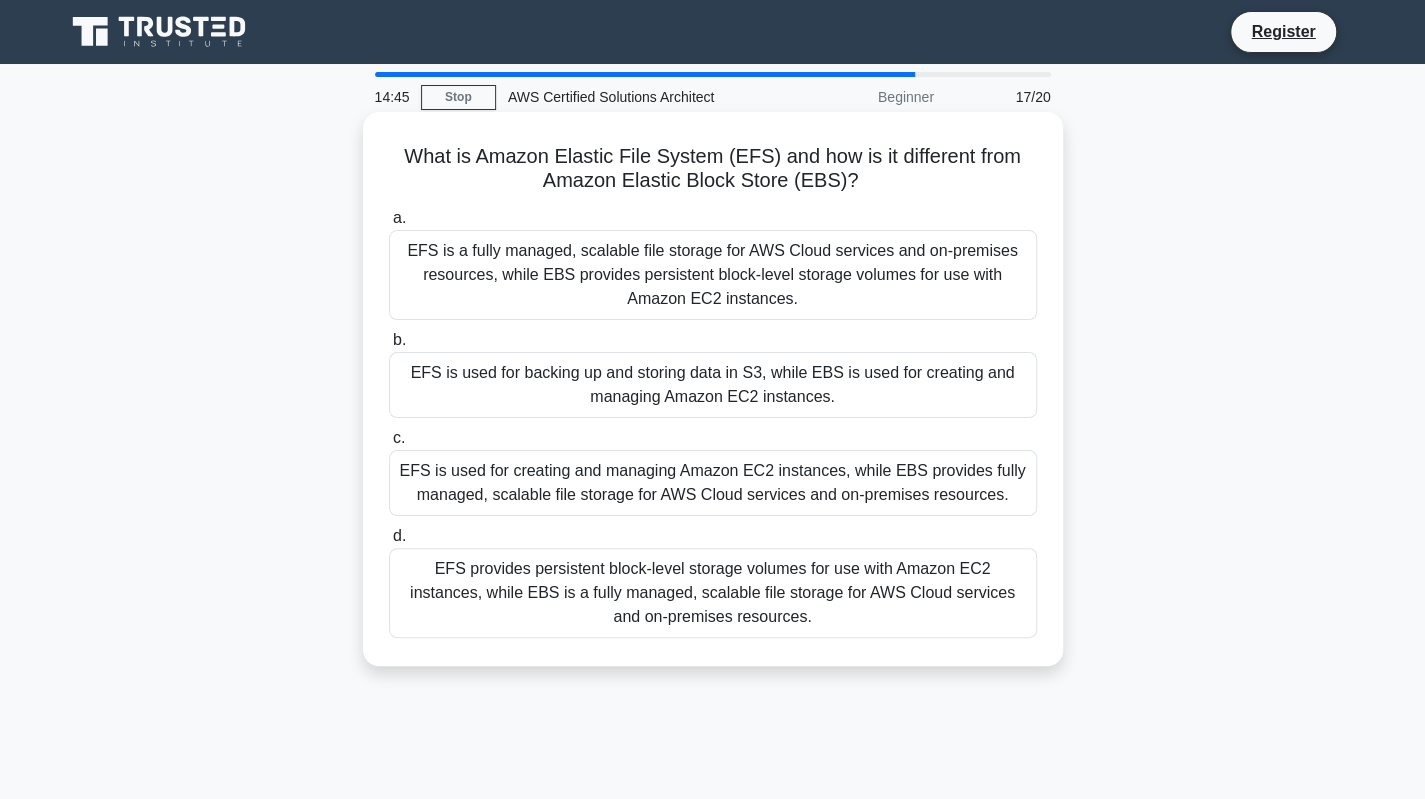 click on "EFS provides persistent block-level storage volumes for use with Amazon EC2 instances, while EBS is a fully managed, scalable file storage for AWS Cloud services and on-premises resources." at bounding box center [713, 593] 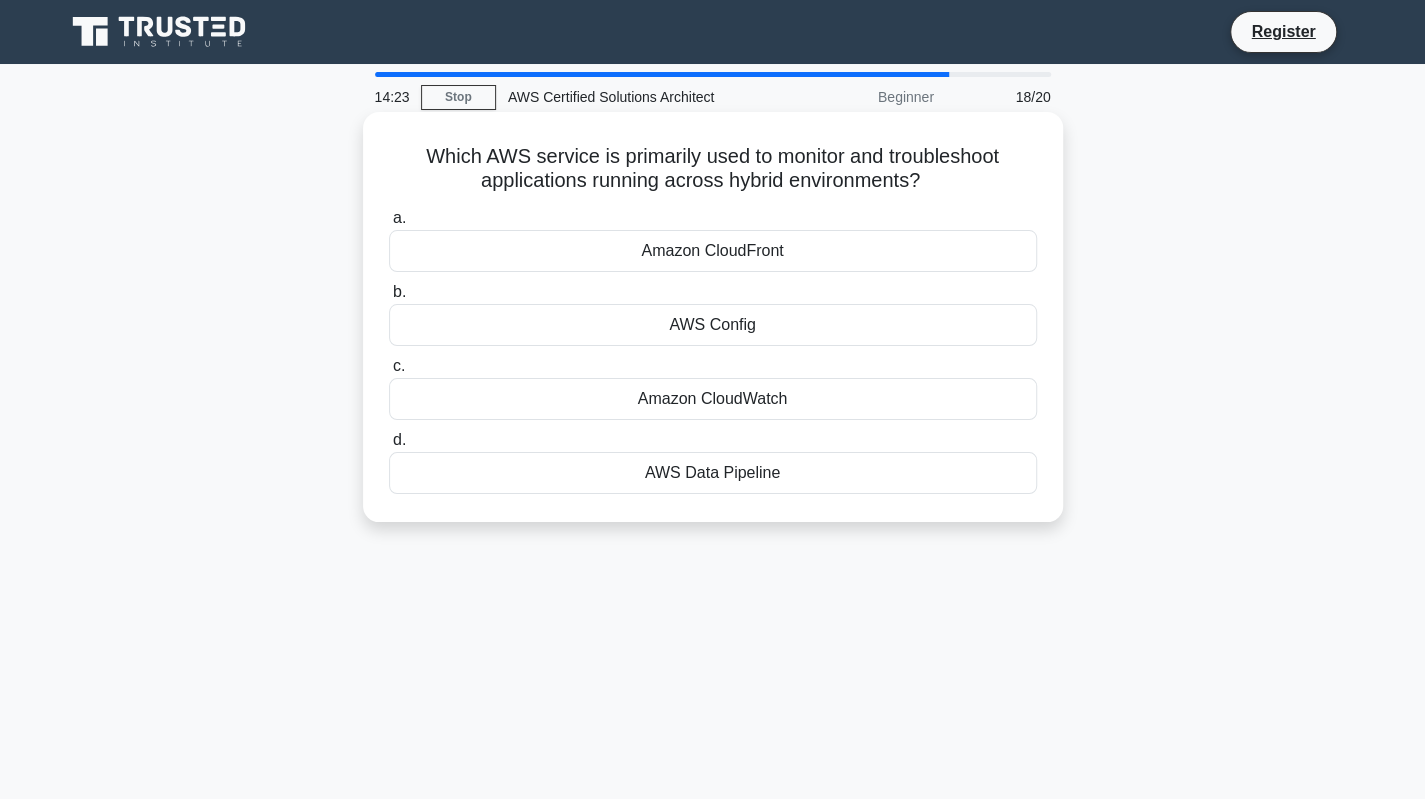 click on "Amazon CloudWatch" at bounding box center [713, 399] 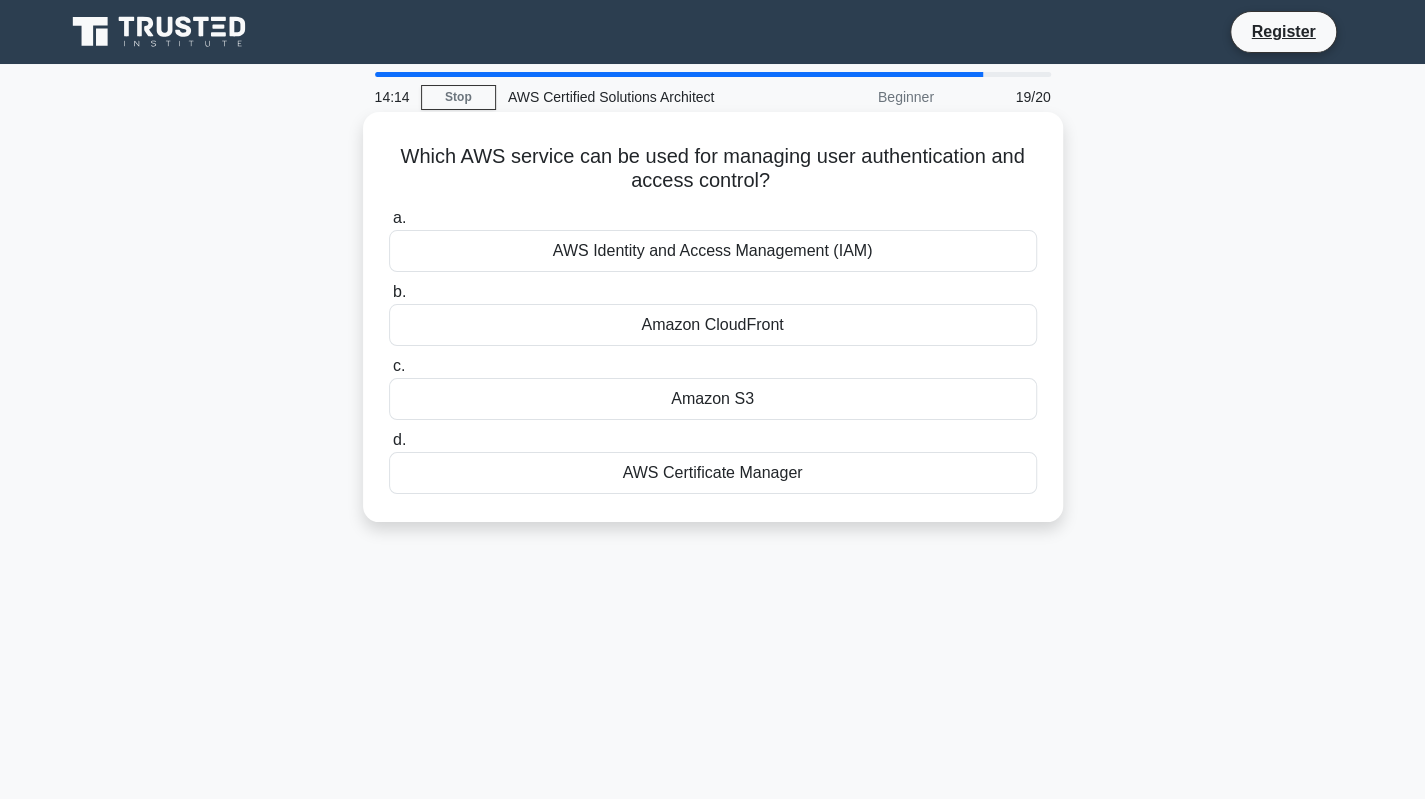 click on "AWS Identity and Access Management (IAM)" at bounding box center (713, 251) 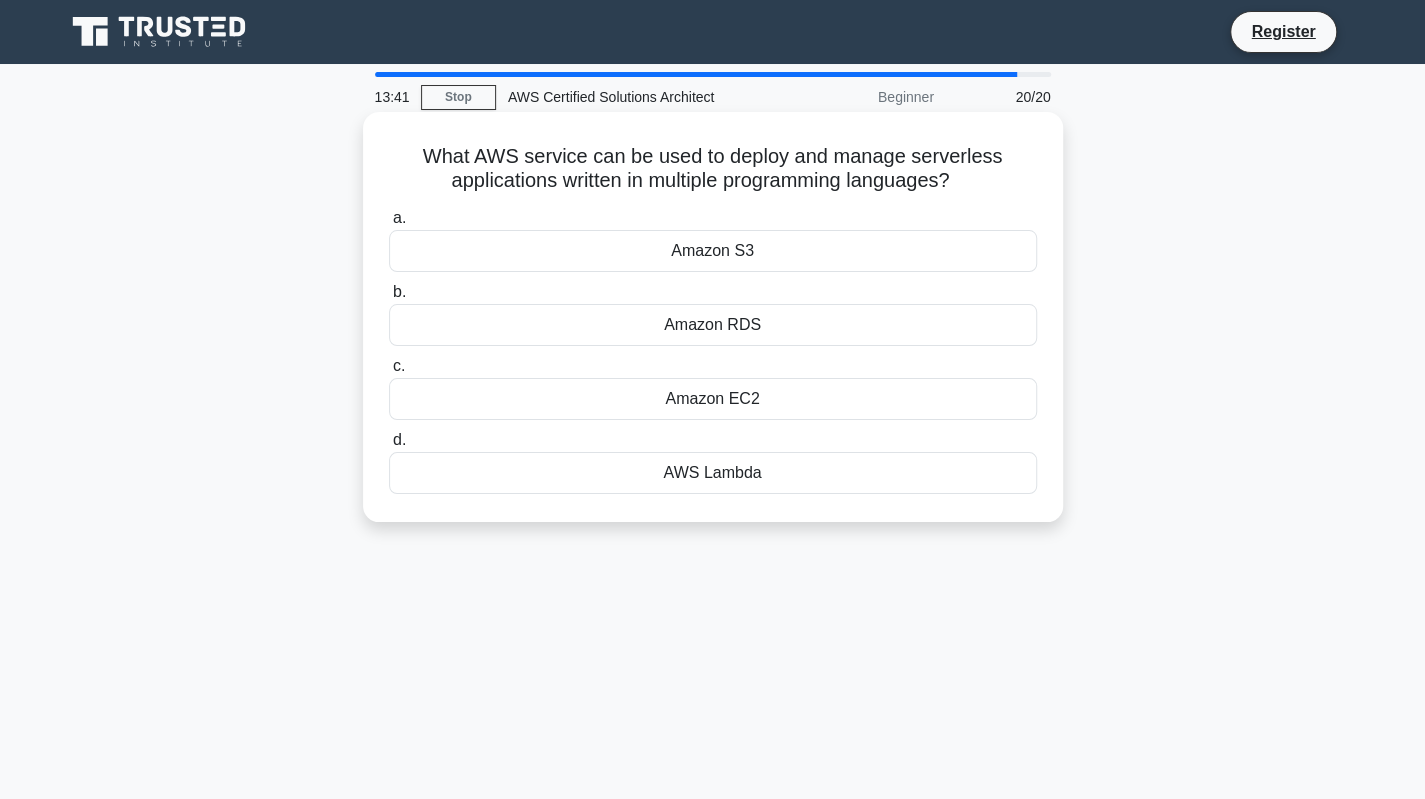 click on "AWS Lambda" at bounding box center (713, 473) 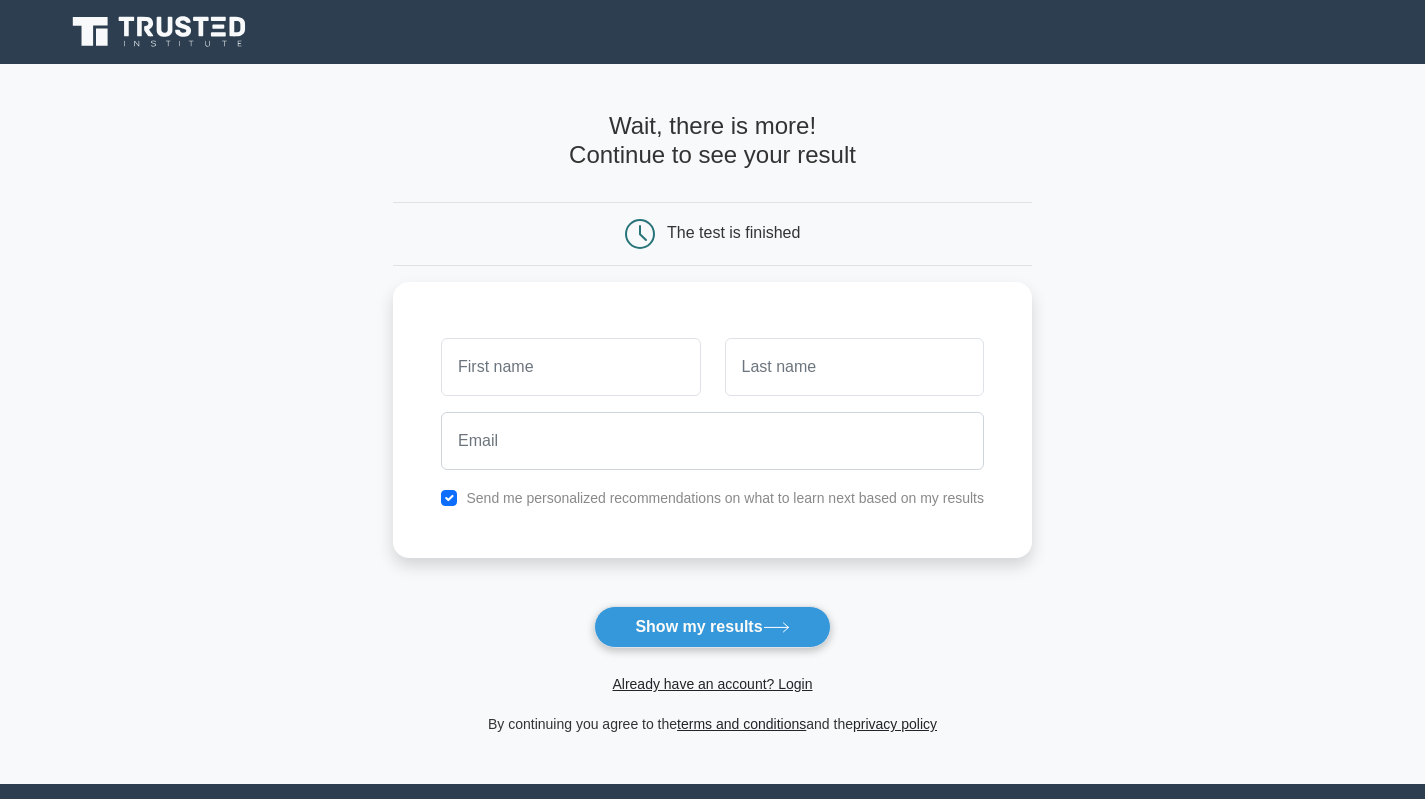 scroll, scrollTop: 0, scrollLeft: 0, axis: both 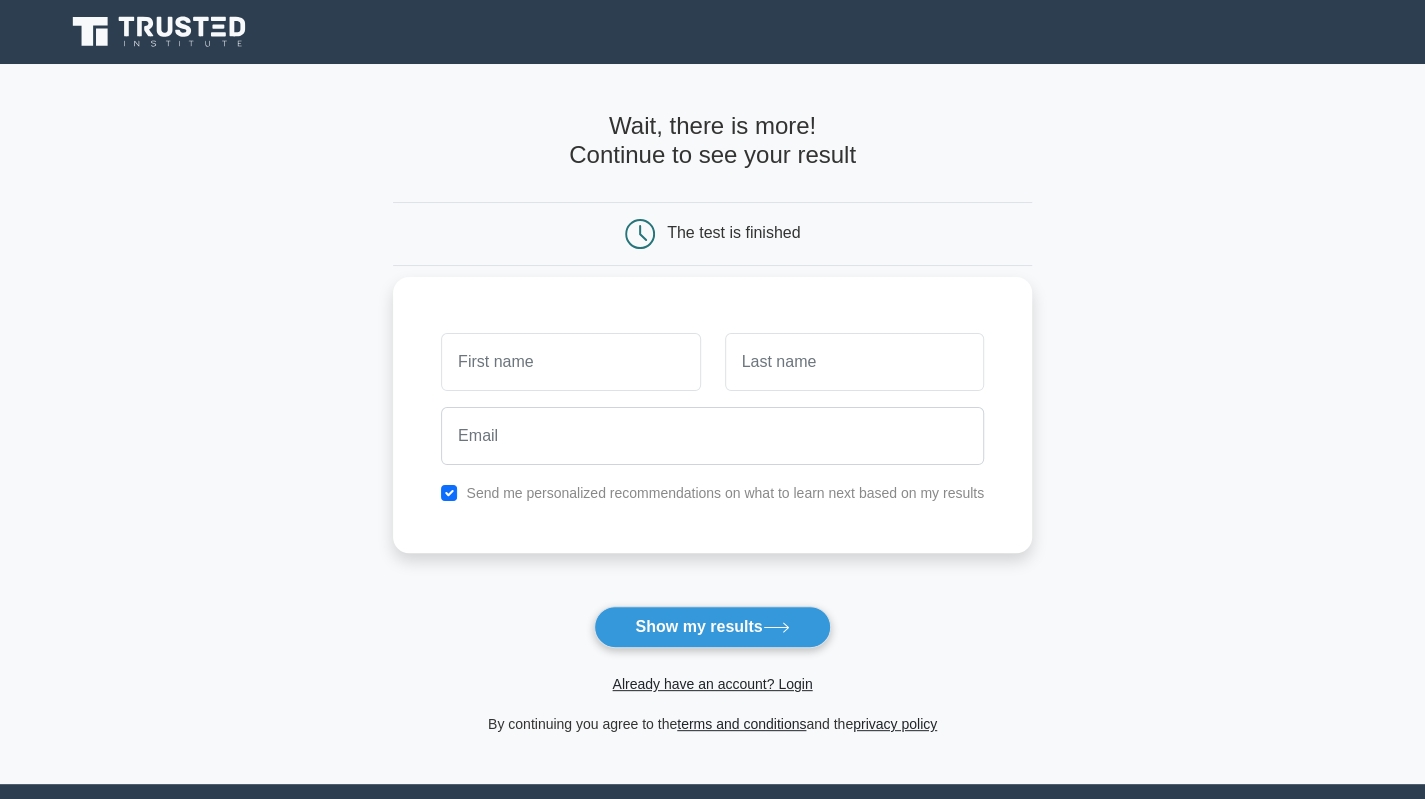 click at bounding box center [570, 362] 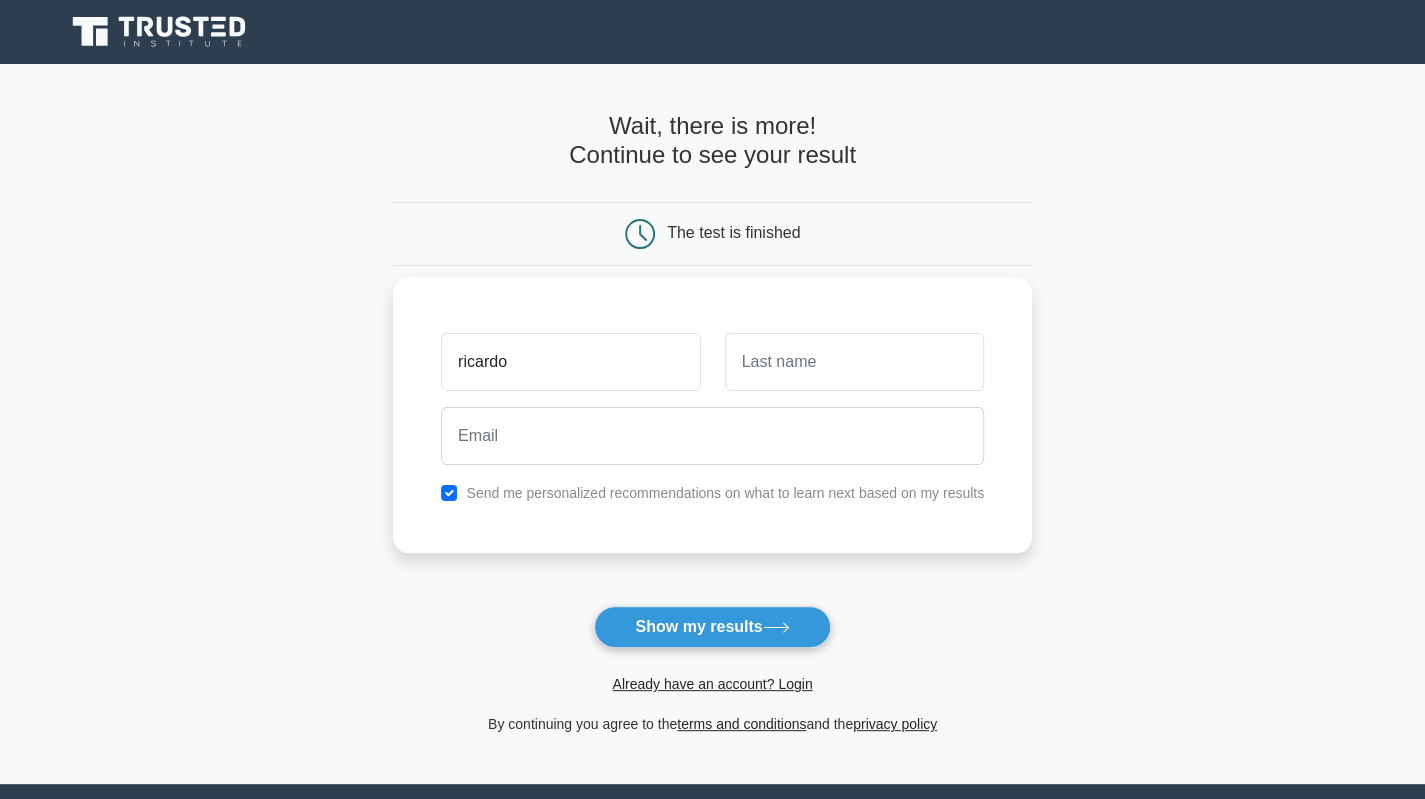 type on "ricardo" 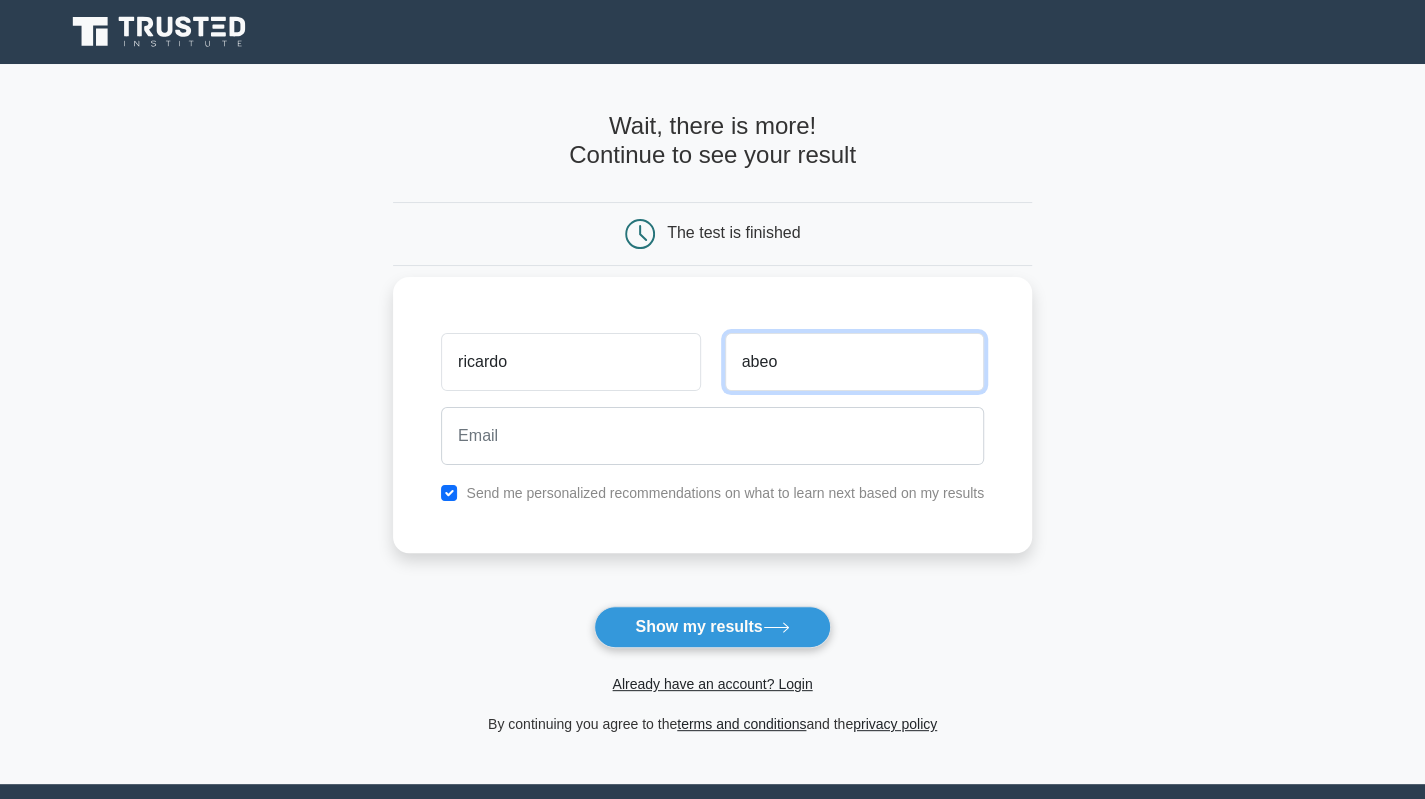 type on "abeo" 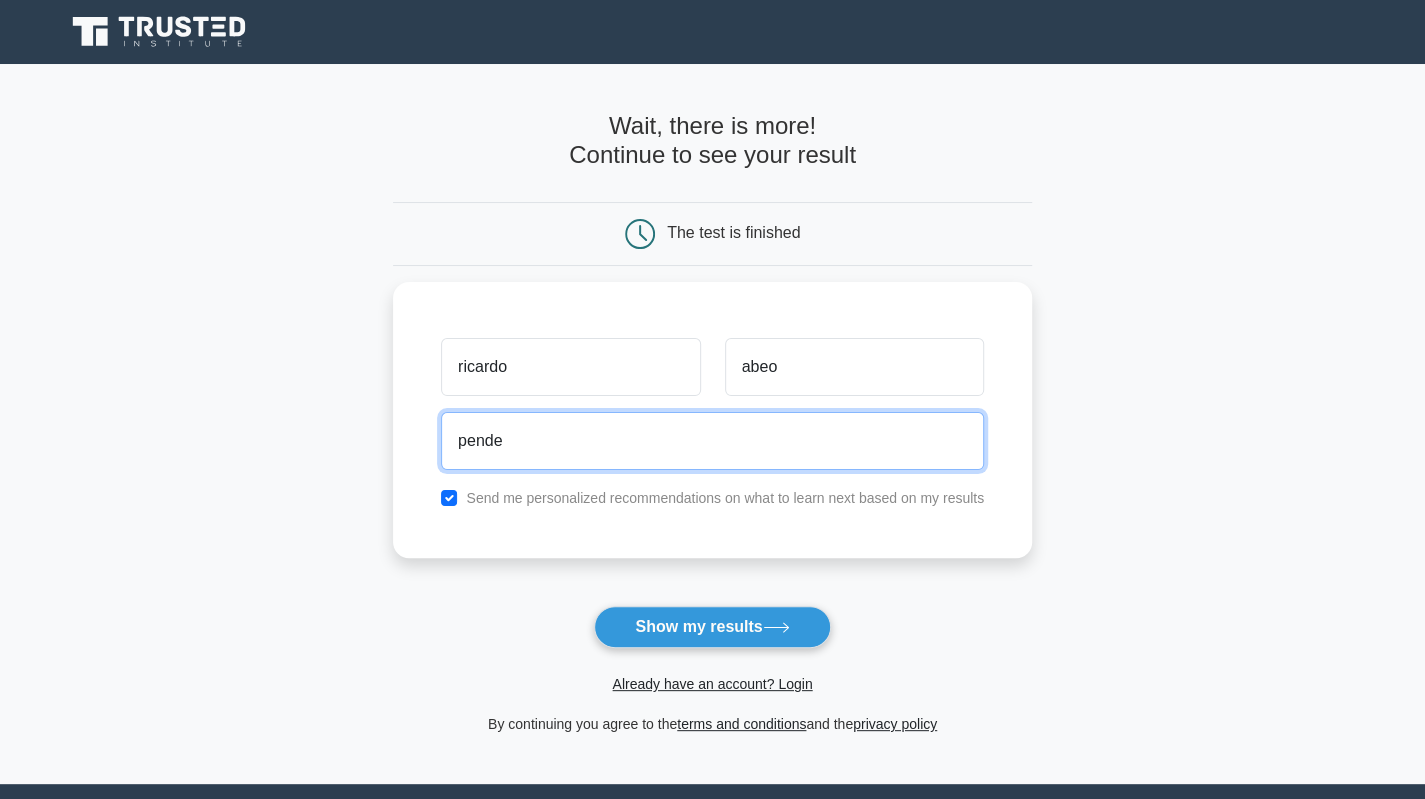 drag, startPoint x: 692, startPoint y: 441, endPoint x: 108, endPoint y: 439, distance: 584.0034 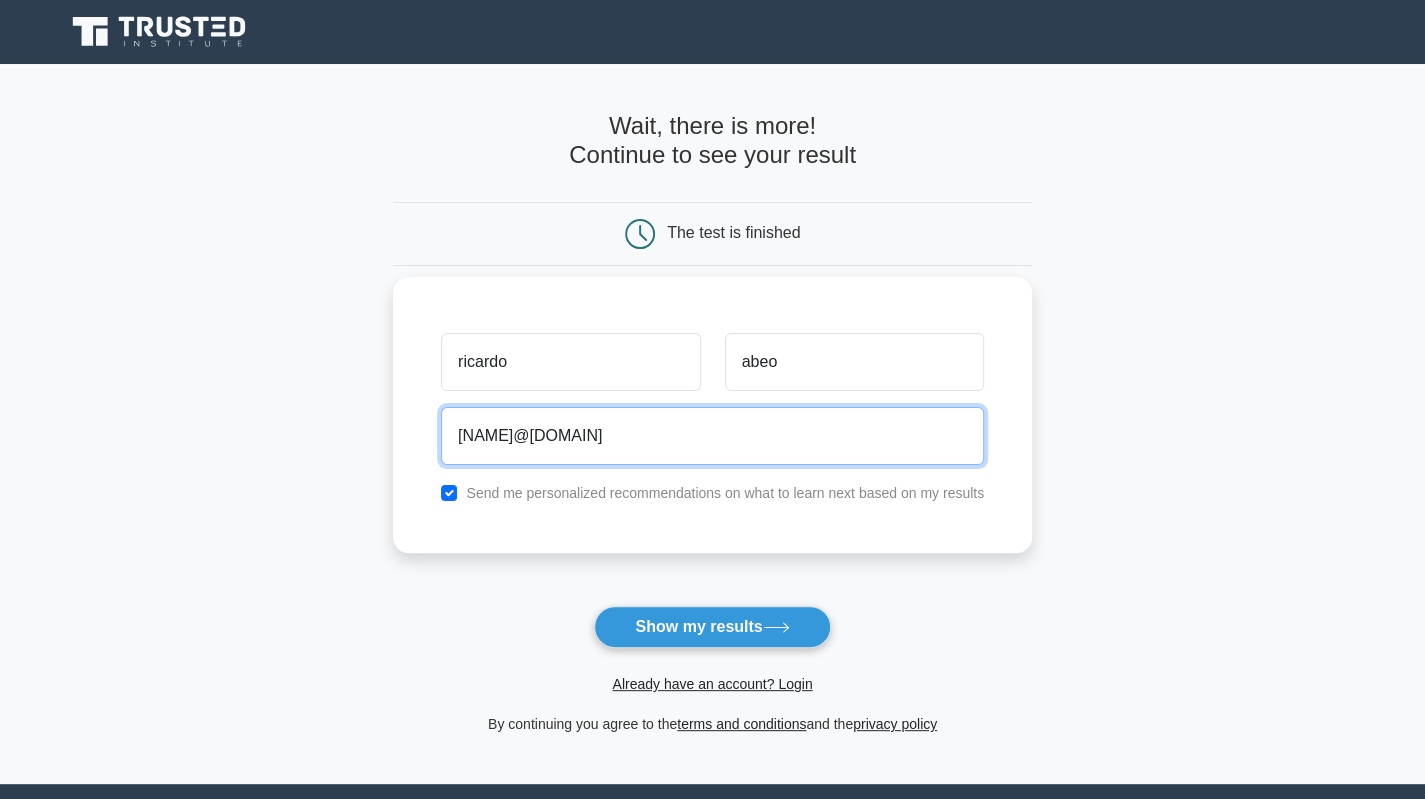 type on "pendejadasvarias25@gmail.com" 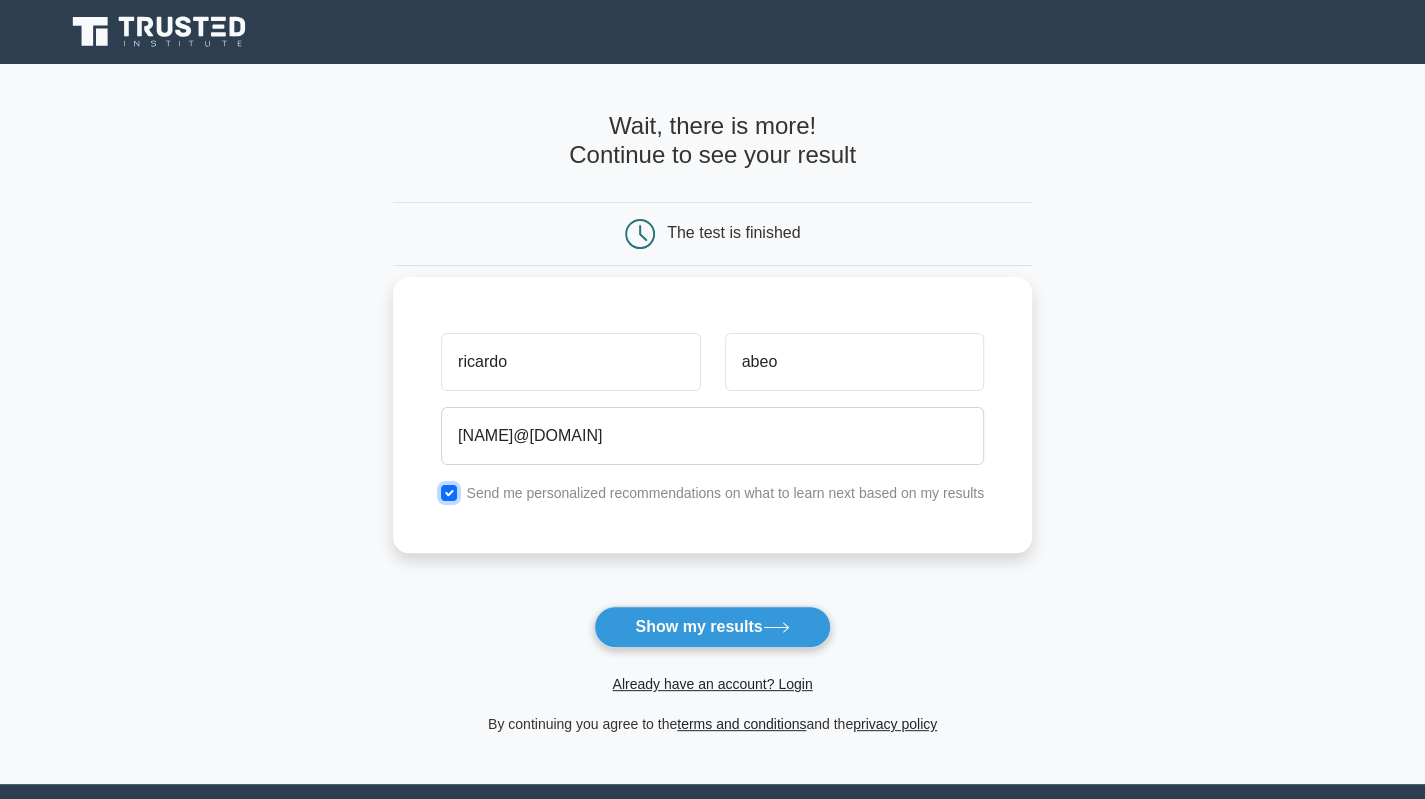 click at bounding box center [449, 493] 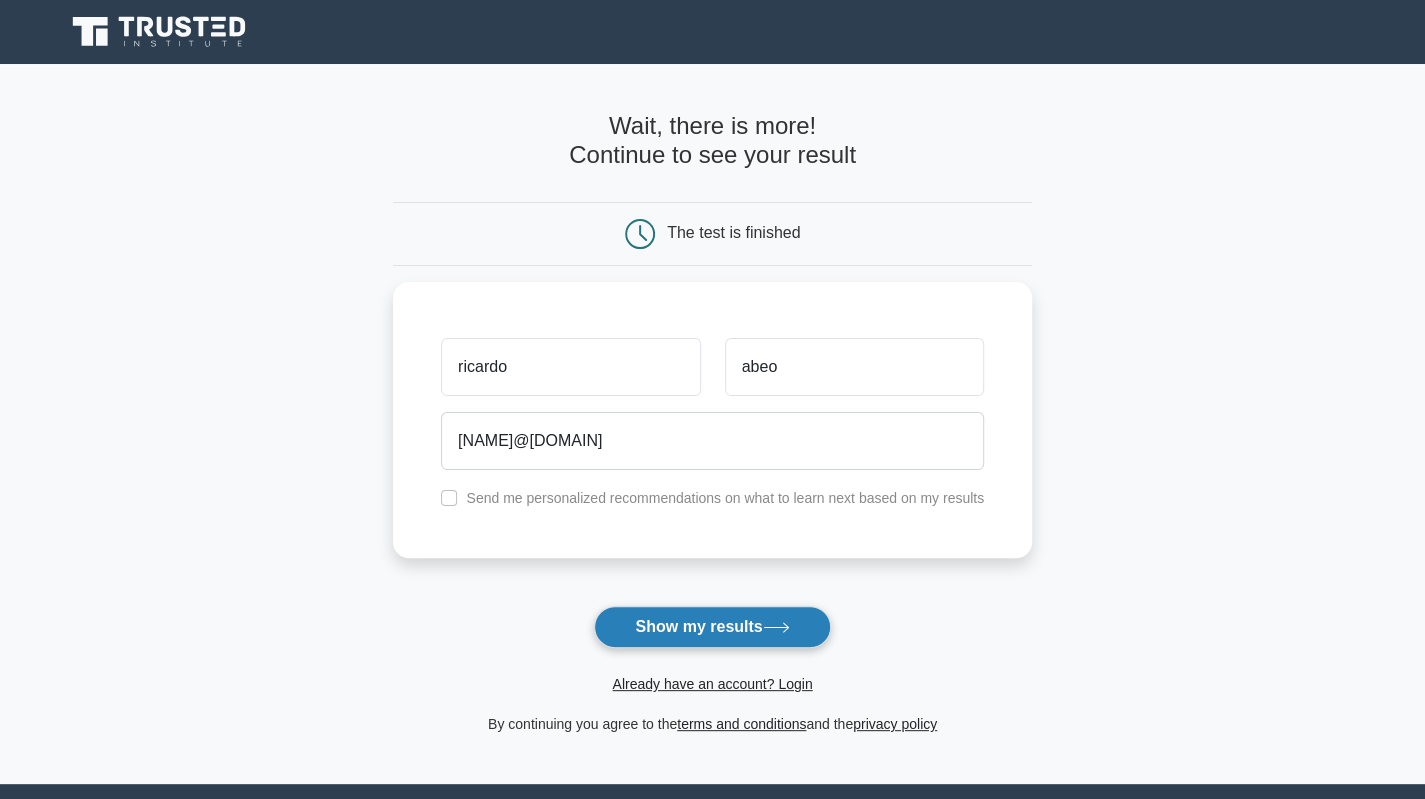 click on "Show my results" at bounding box center [712, 627] 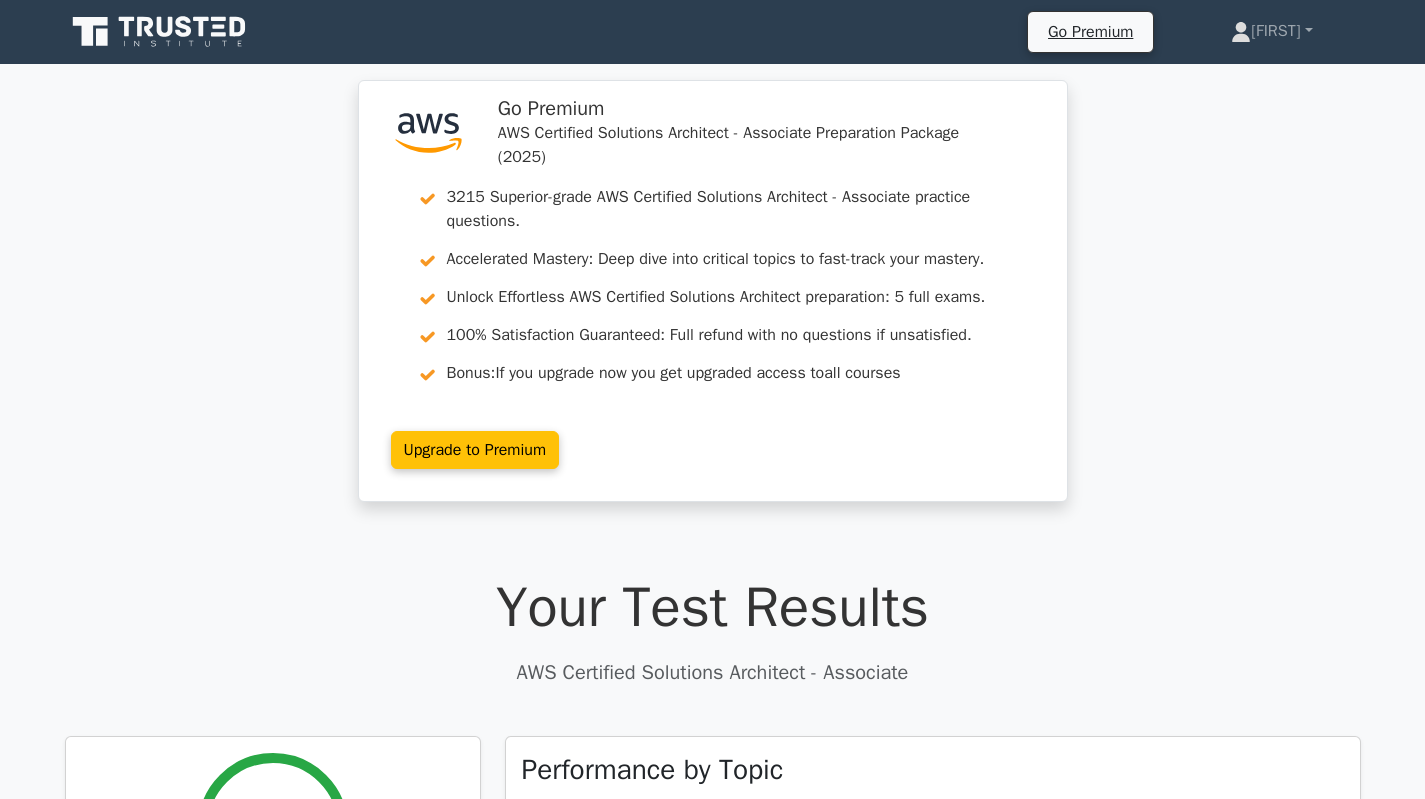 scroll, scrollTop: 0, scrollLeft: 0, axis: both 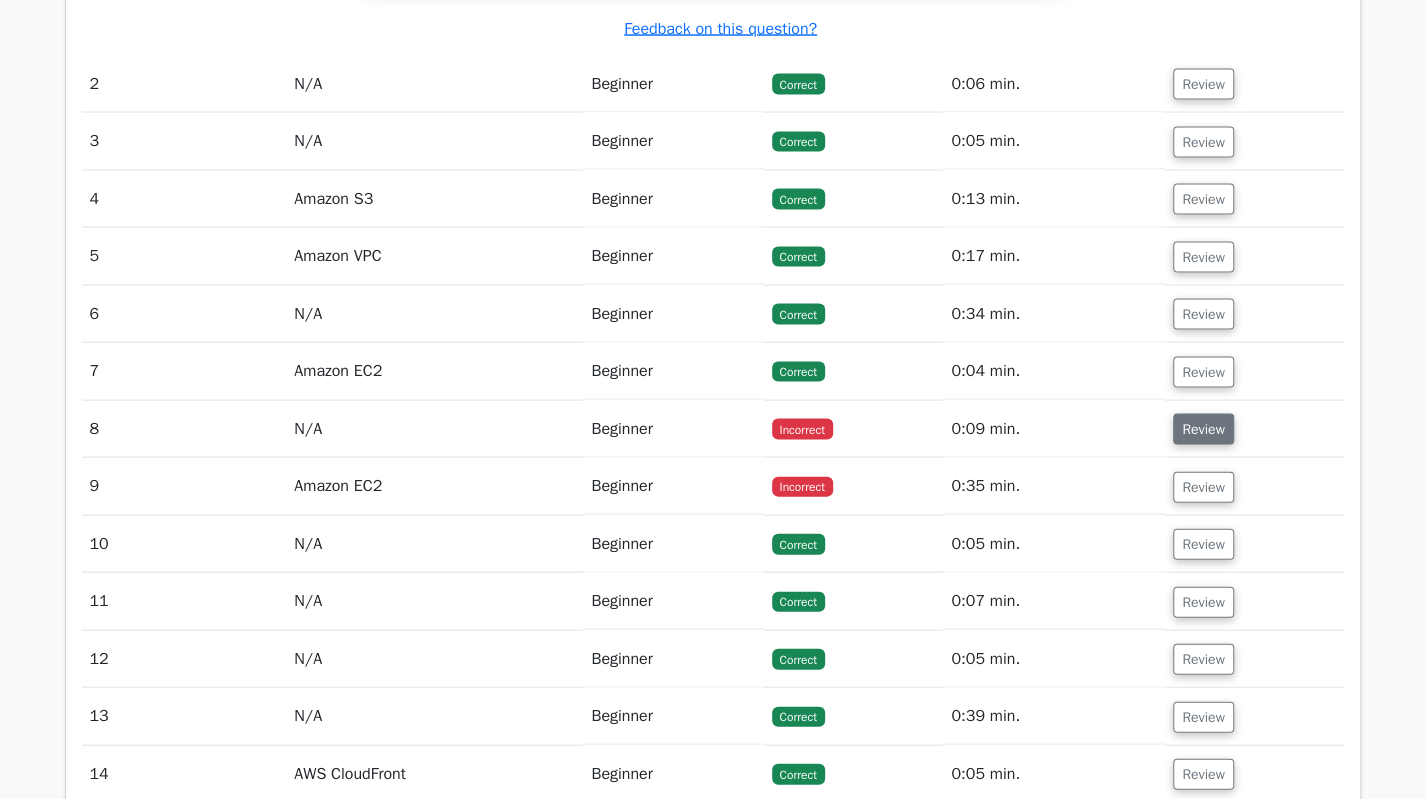 click on "Review" at bounding box center [1203, 429] 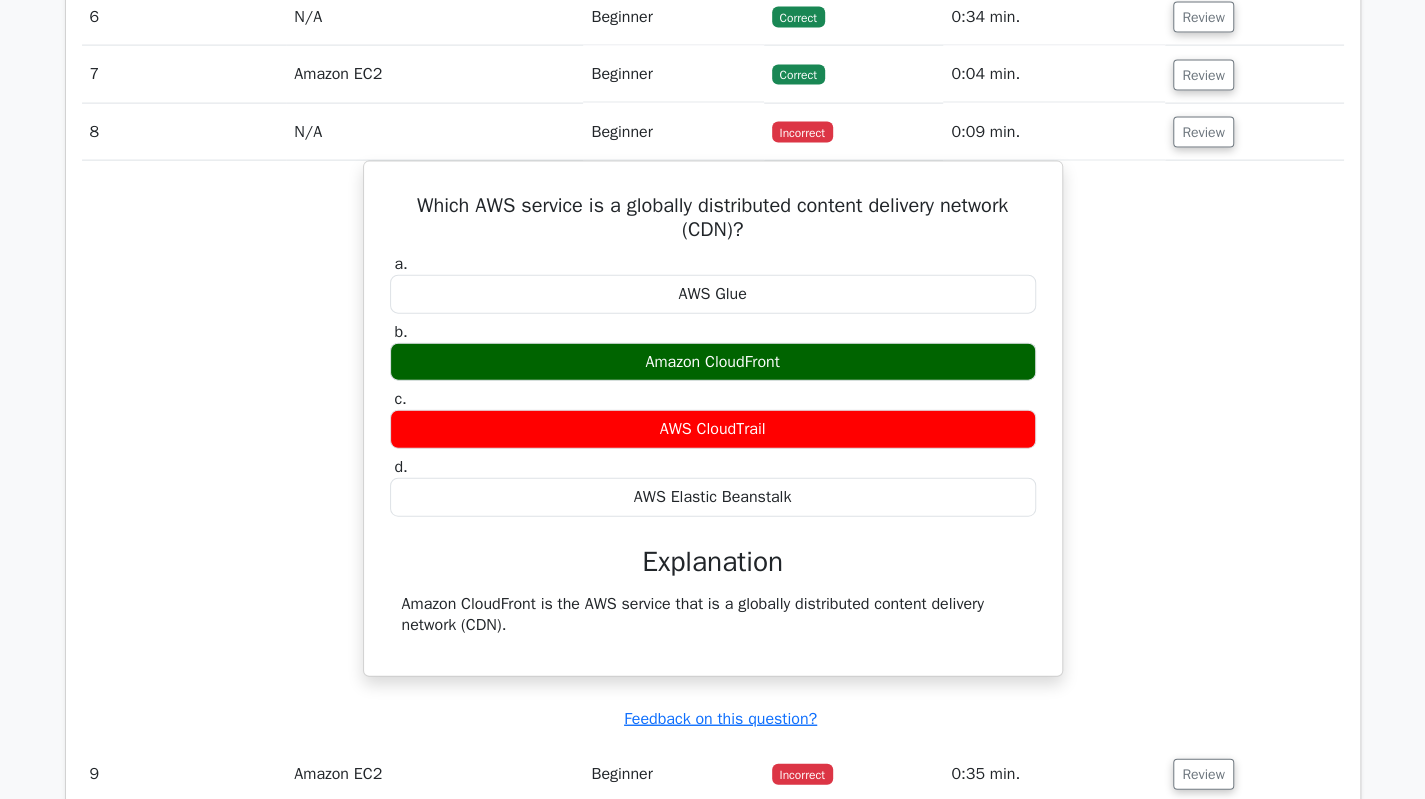 scroll, scrollTop: 2500, scrollLeft: 0, axis: vertical 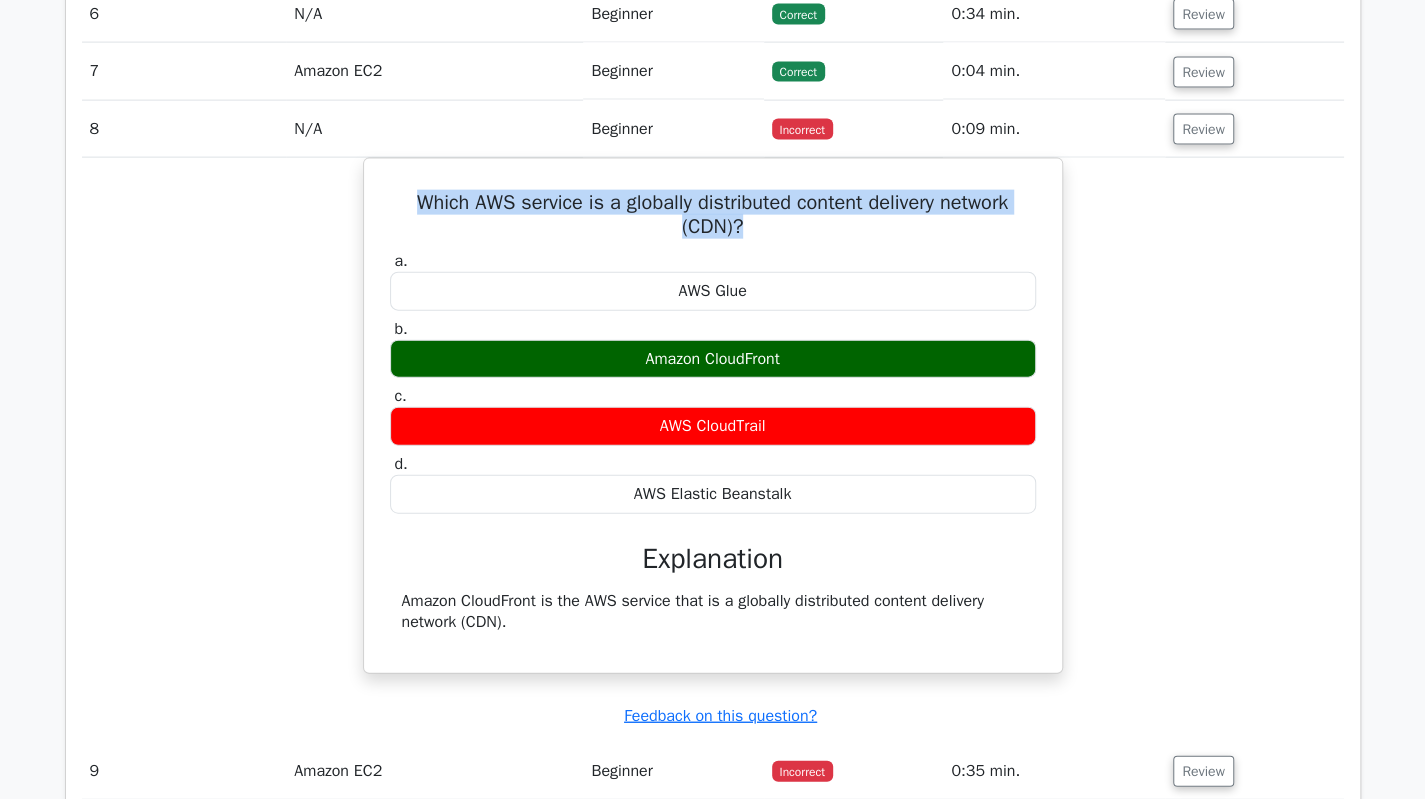 drag, startPoint x: 758, startPoint y: 212, endPoint x: 310, endPoint y: 185, distance: 448.81287 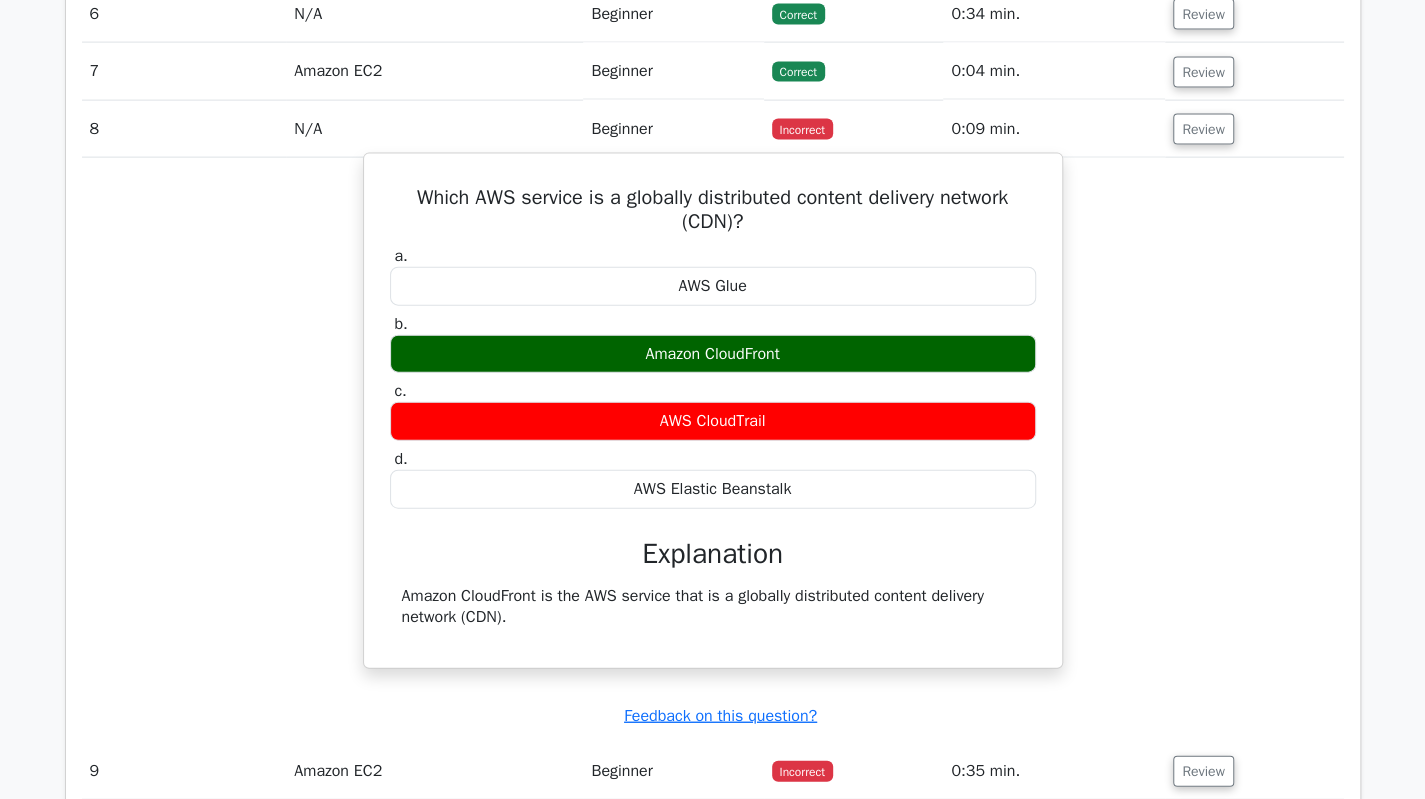 click on "Amazon CloudFront" at bounding box center (713, 354) 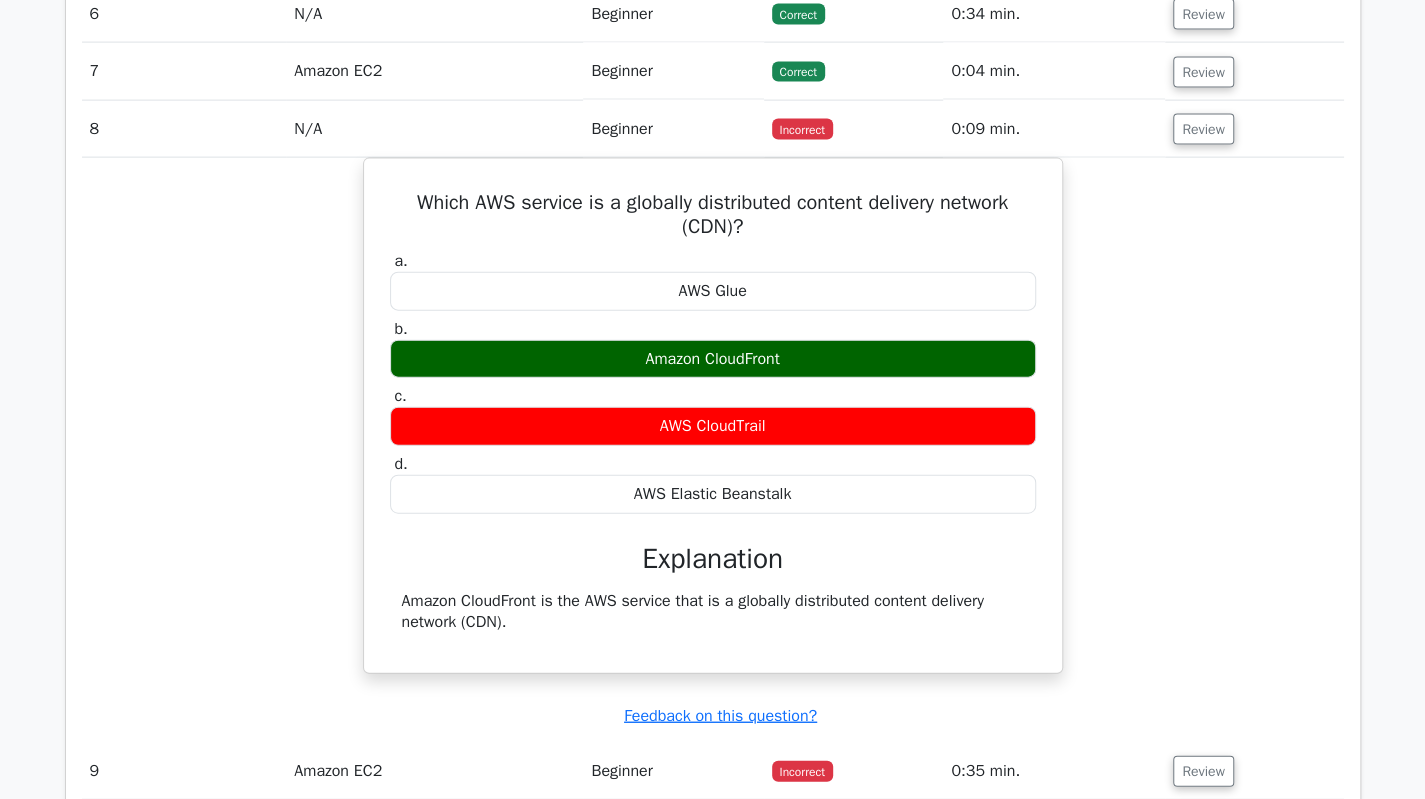 click on "Which AWS service is a globally distributed content delivery network (CDN)?
a.
AWS Glue
b.
c." at bounding box center [713, 428] 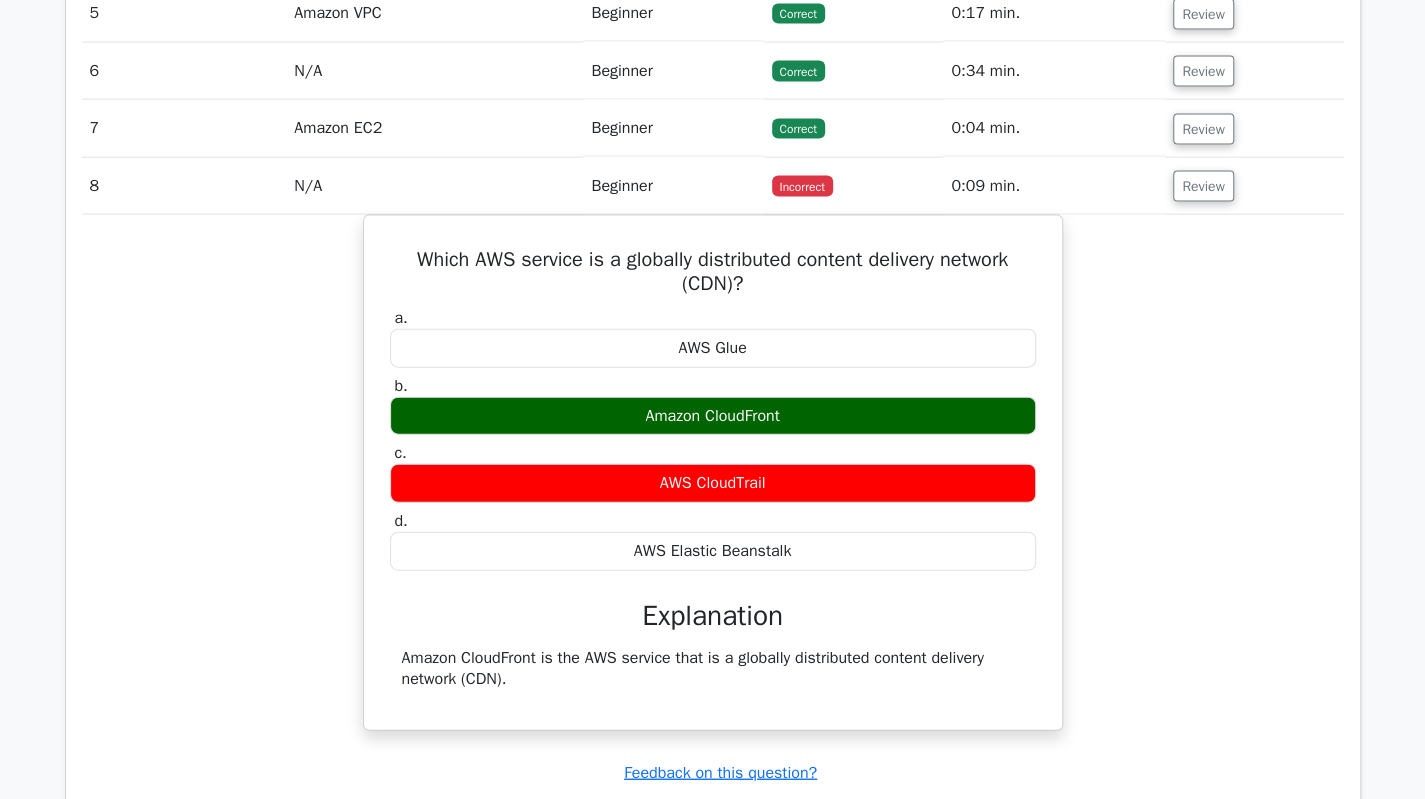scroll, scrollTop: 2300, scrollLeft: 0, axis: vertical 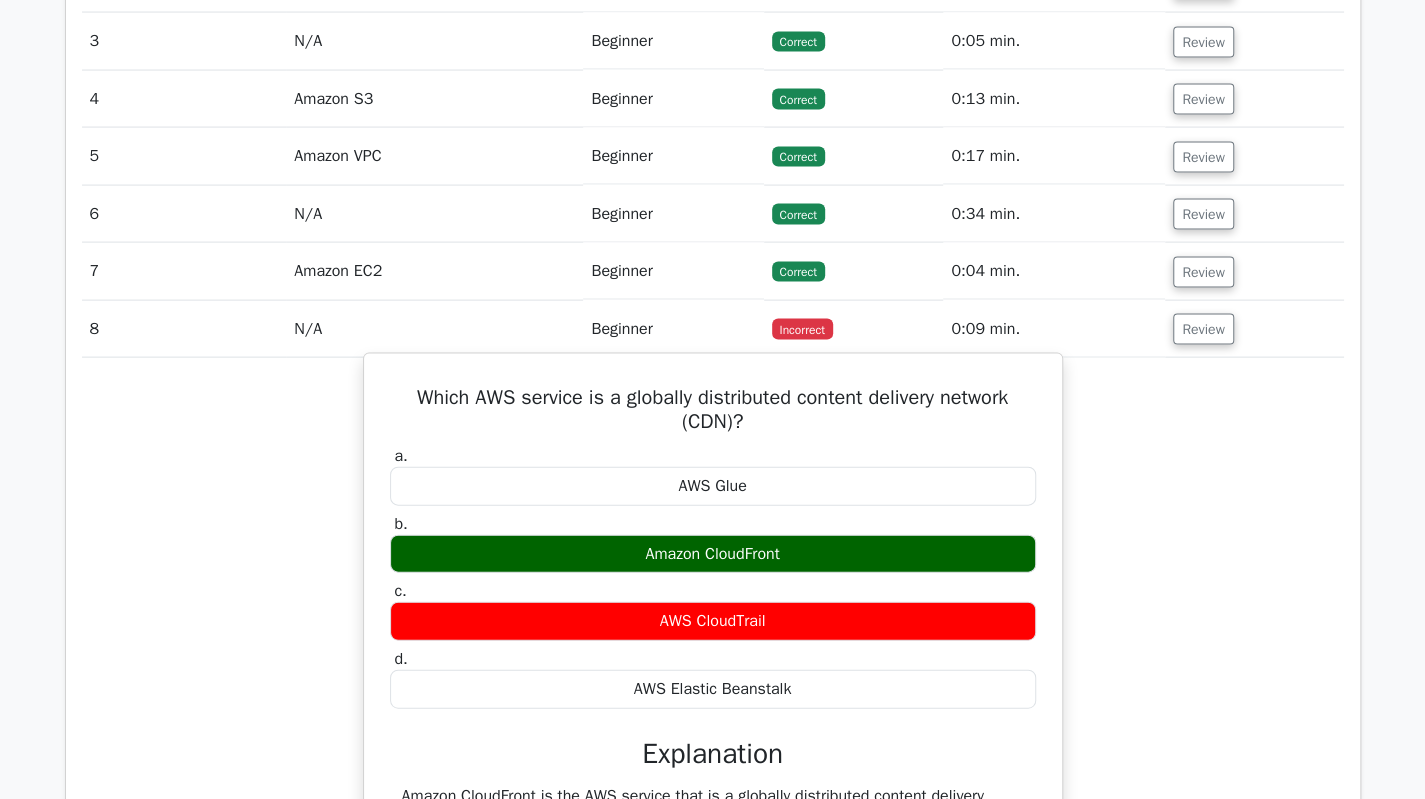 click on "Which AWS service is a globally distributed content delivery network (CDN)?" at bounding box center (713, 410) 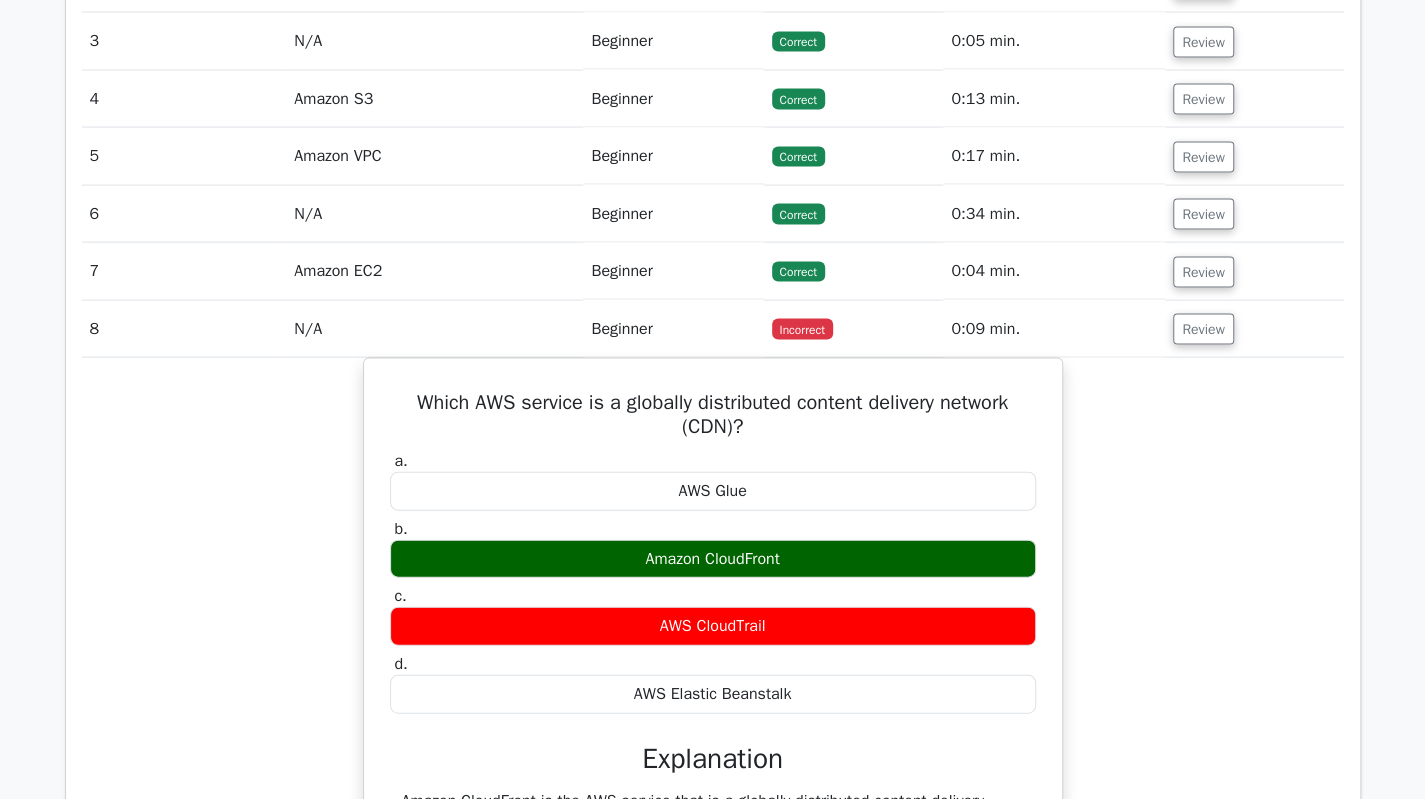 click on "Which AWS service is a globally distributed content delivery network (CDN)?
a.
AWS Glue
b.
c." at bounding box center (713, 628) 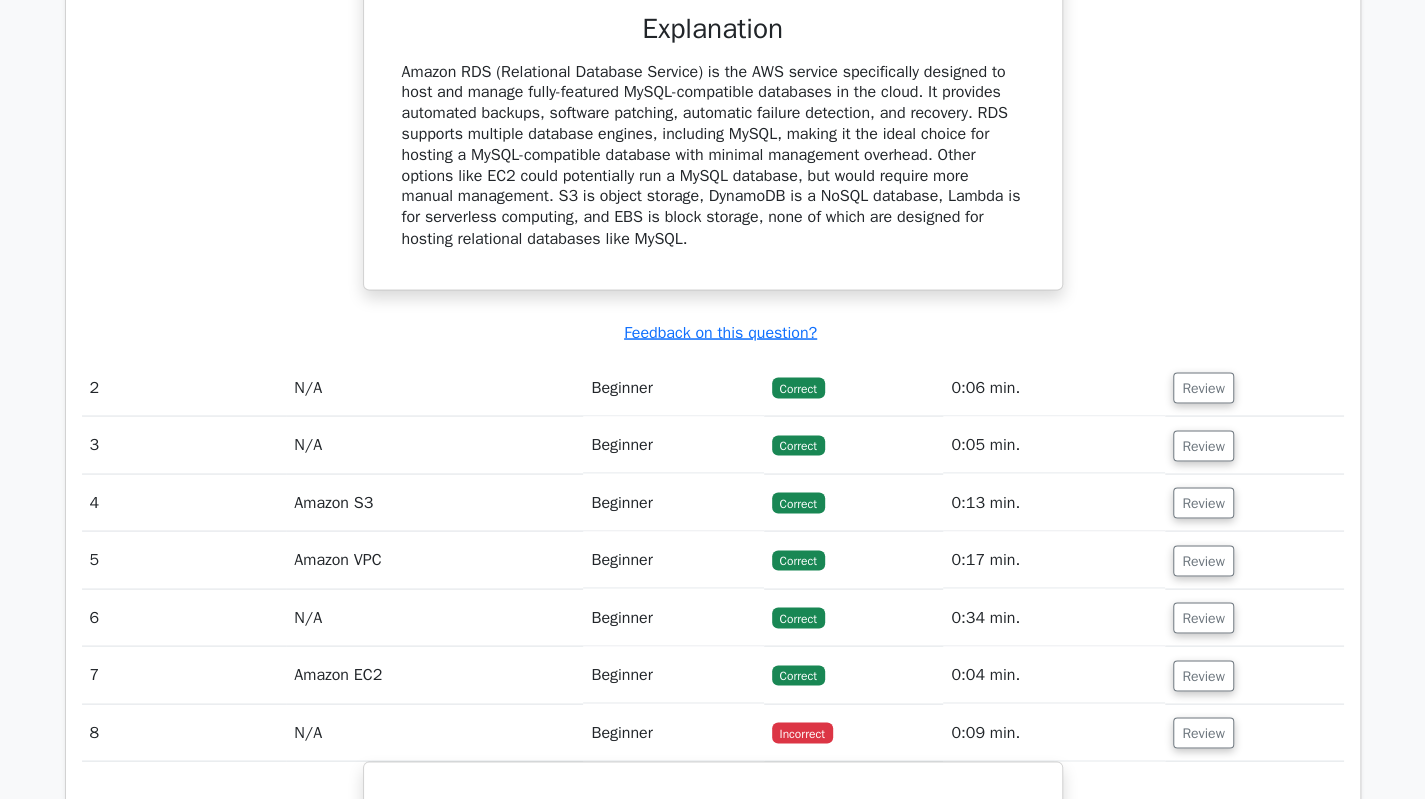 scroll, scrollTop: 2200, scrollLeft: 0, axis: vertical 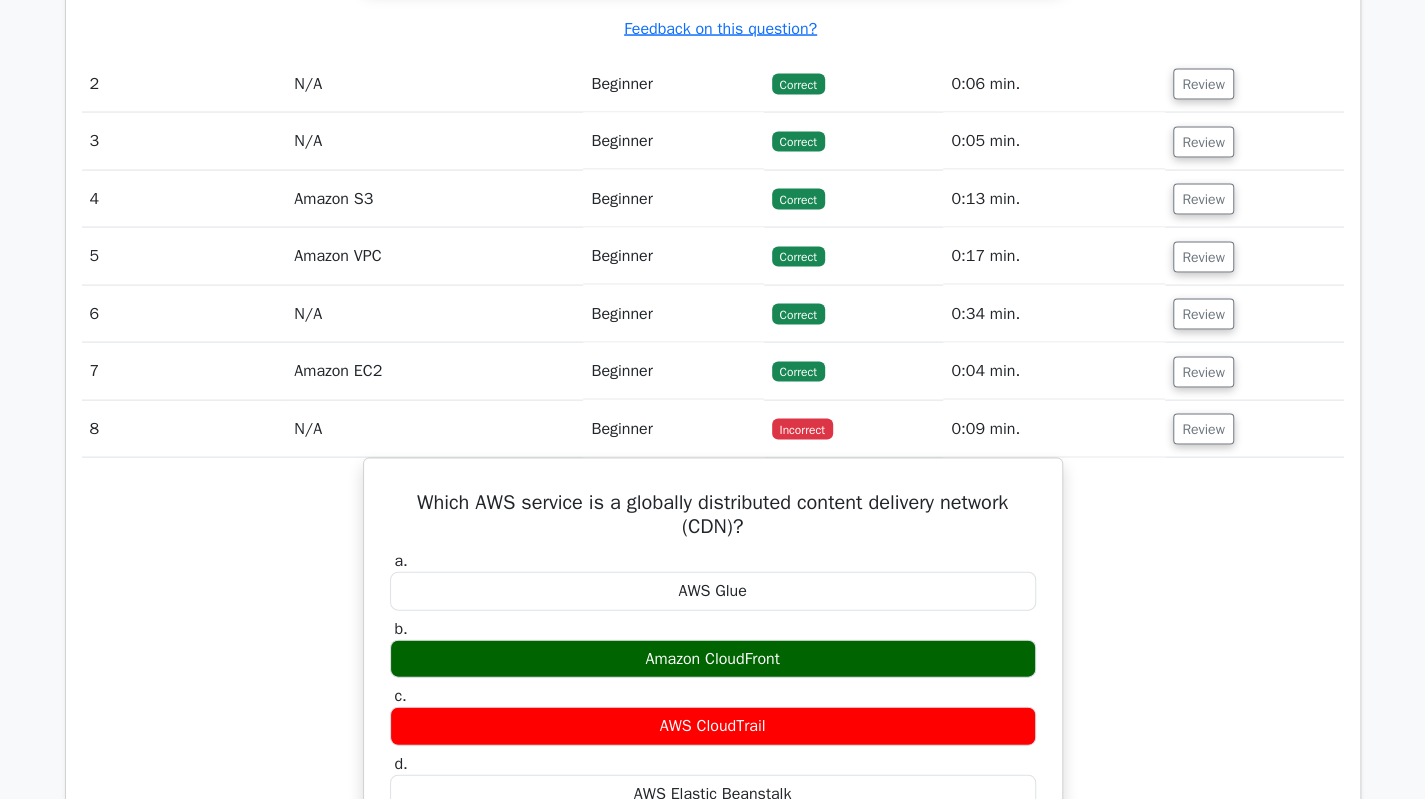 click on "Which AWS service is a globally distributed content delivery network (CDN)?
a.
AWS Glue
b.
c." at bounding box center (713, 728) 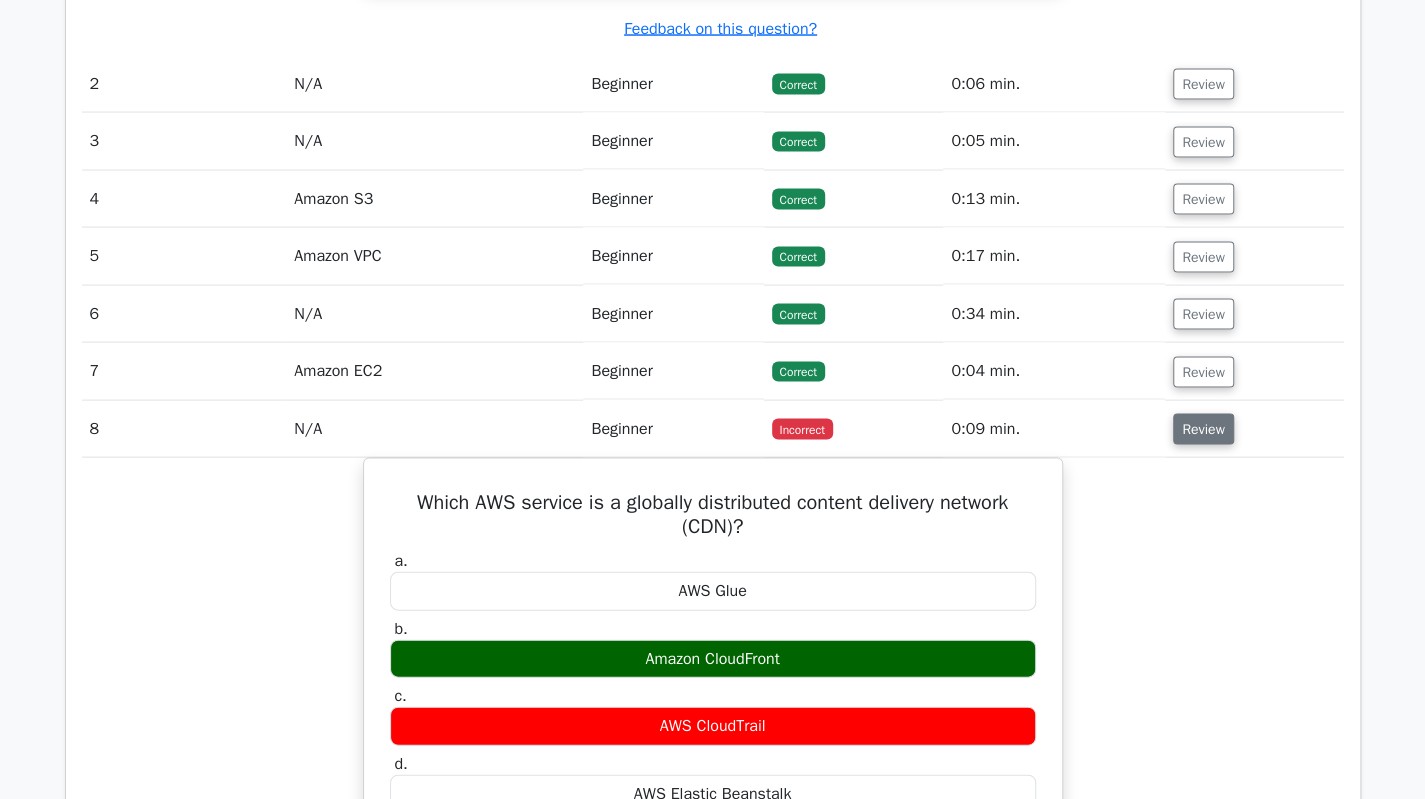 click on "Review" at bounding box center [1203, 429] 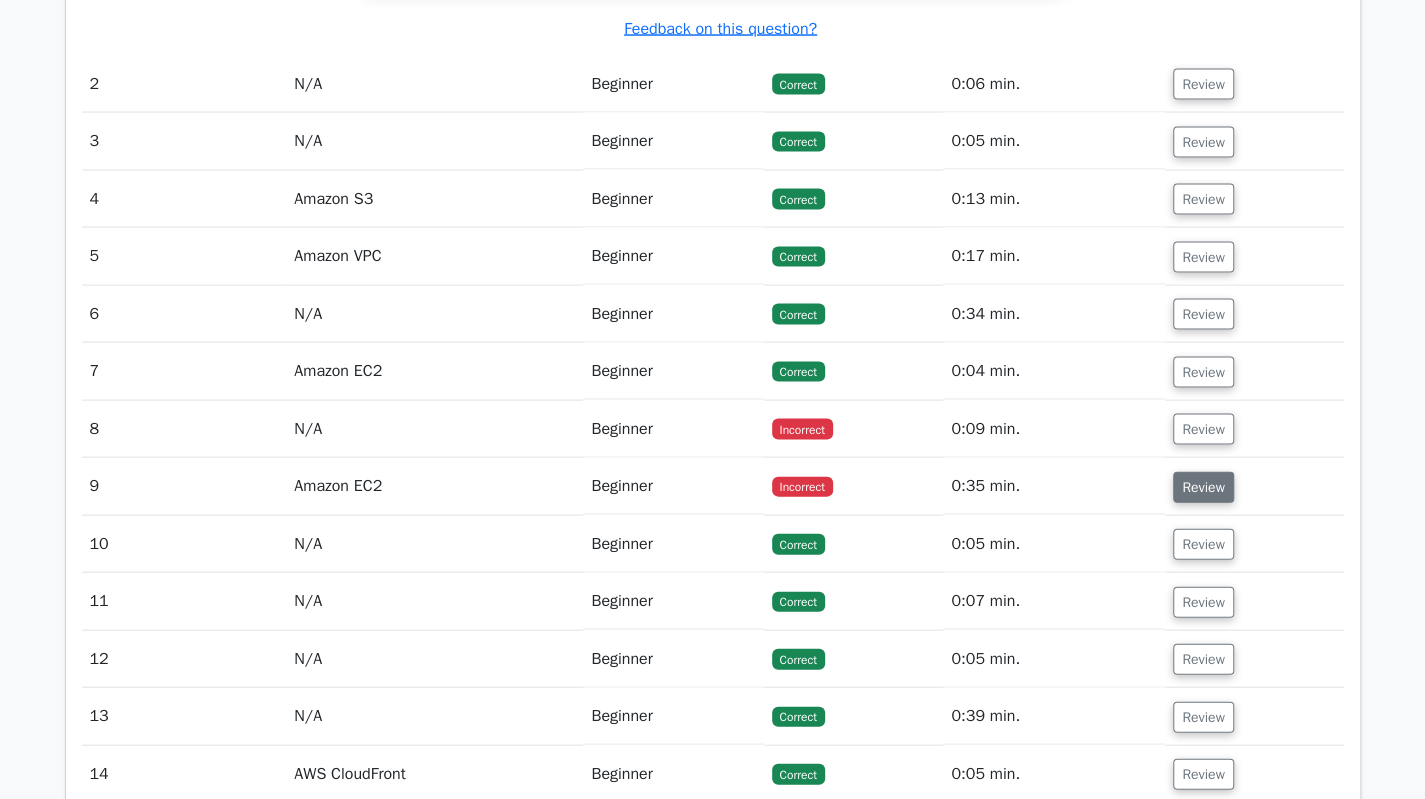 click on "Review" at bounding box center (1203, 487) 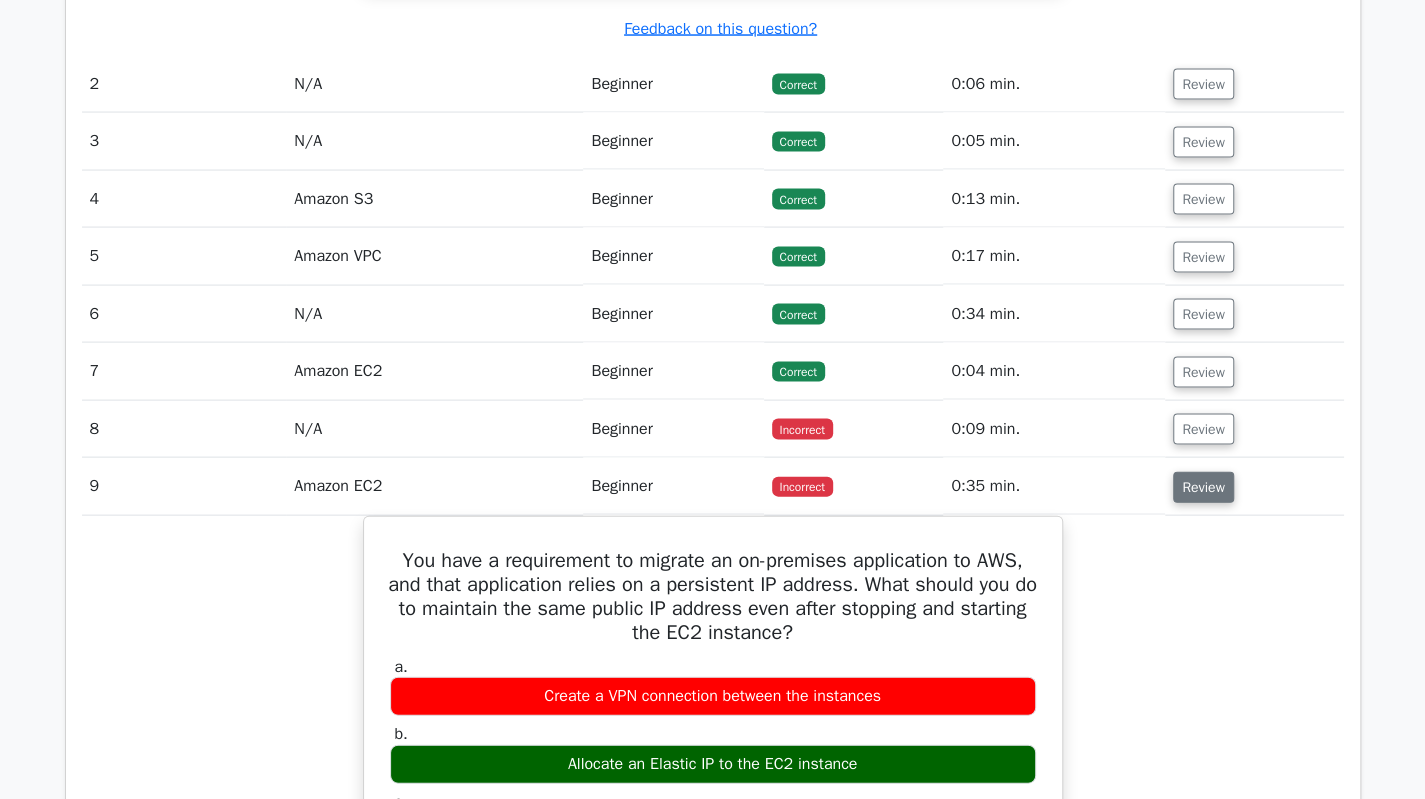 click on "Review" at bounding box center [1203, 487] 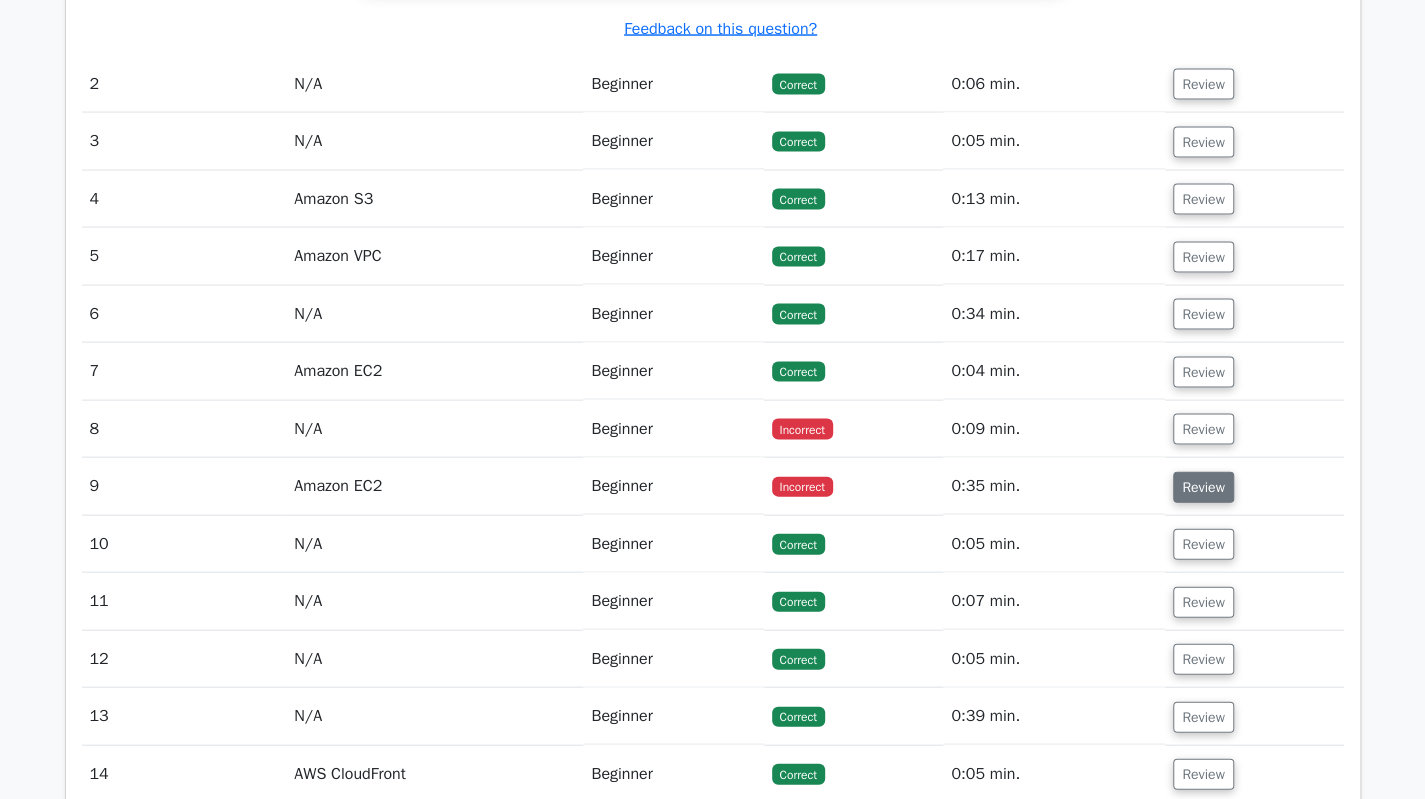 click on "Review" at bounding box center [1203, 487] 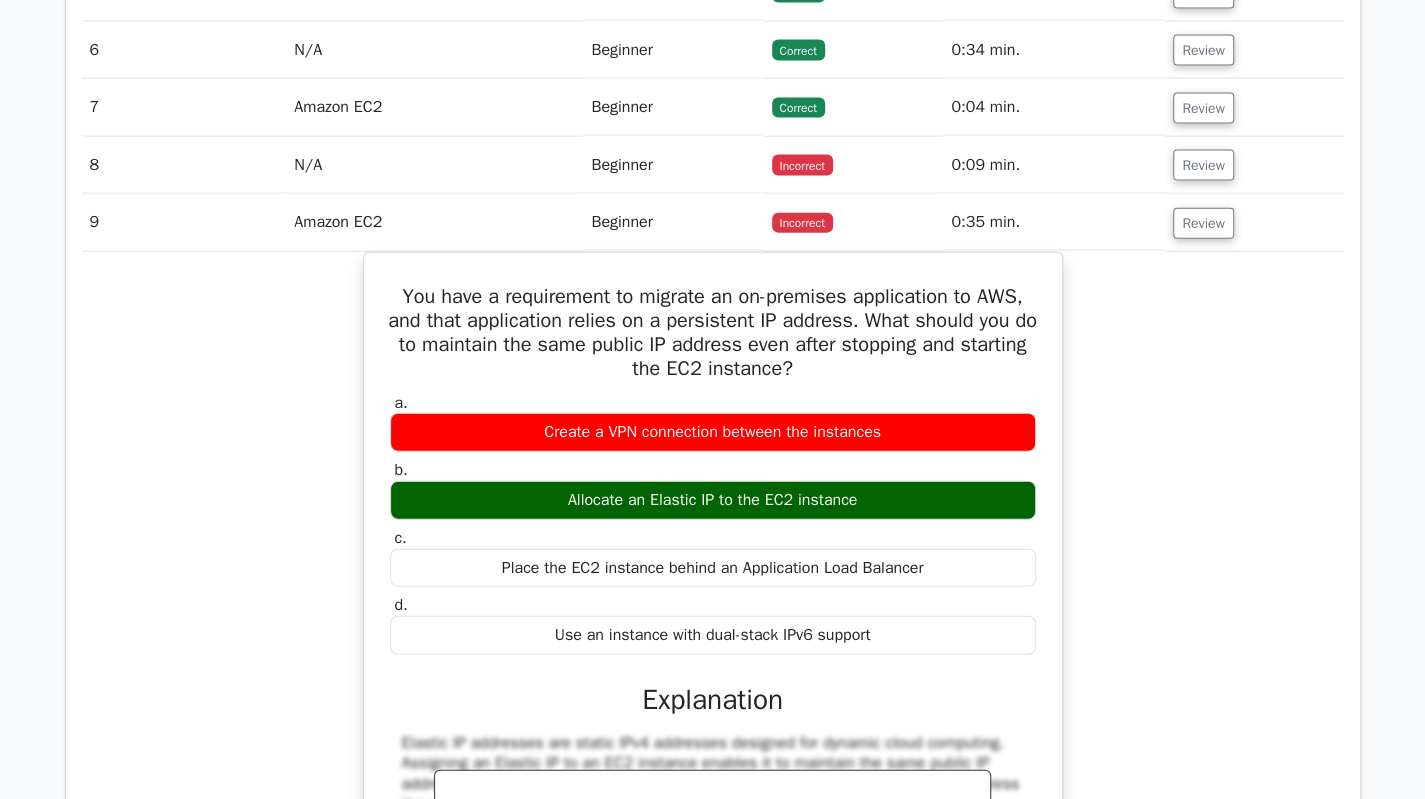 scroll, scrollTop: 2500, scrollLeft: 0, axis: vertical 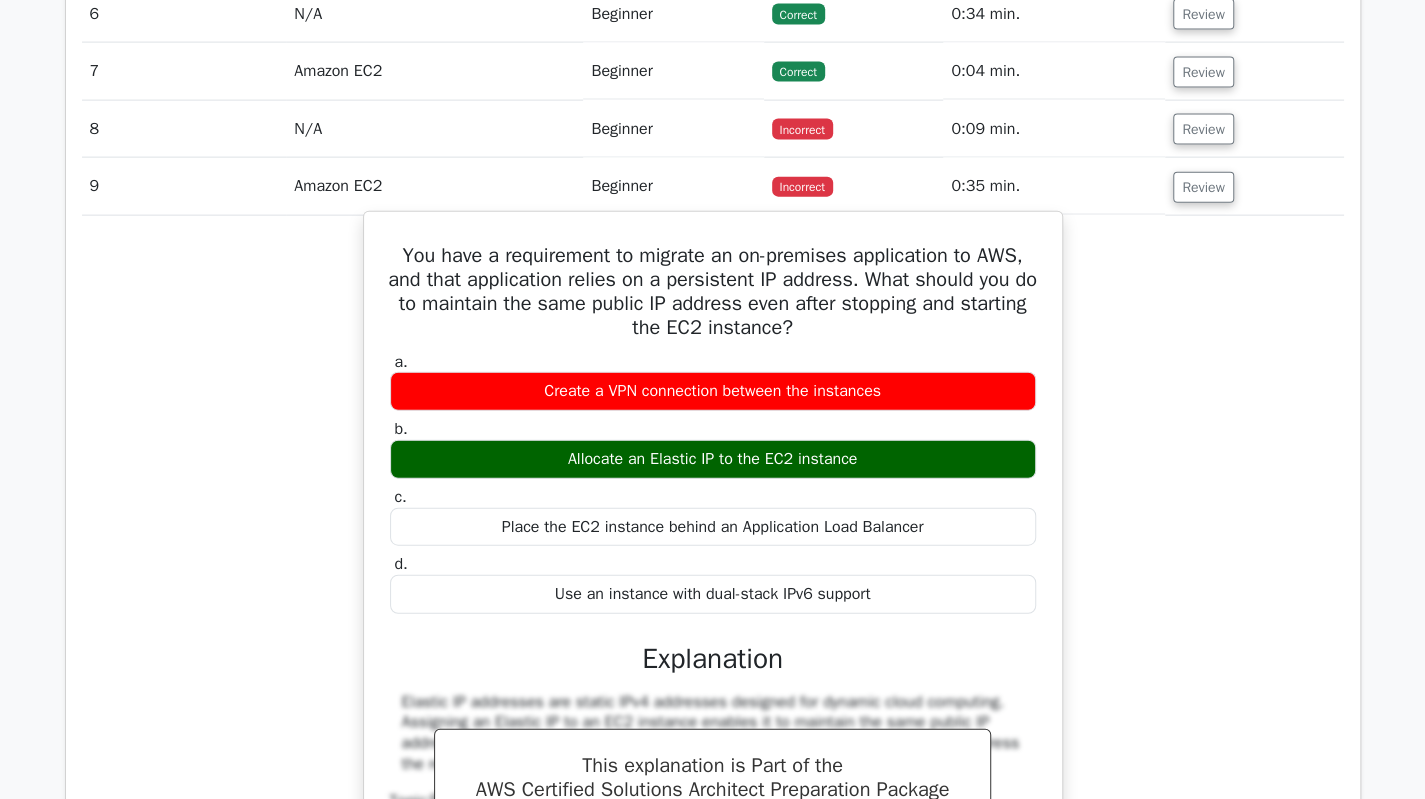 drag, startPoint x: 386, startPoint y: 234, endPoint x: 988, endPoint y: 587, distance: 697.86316 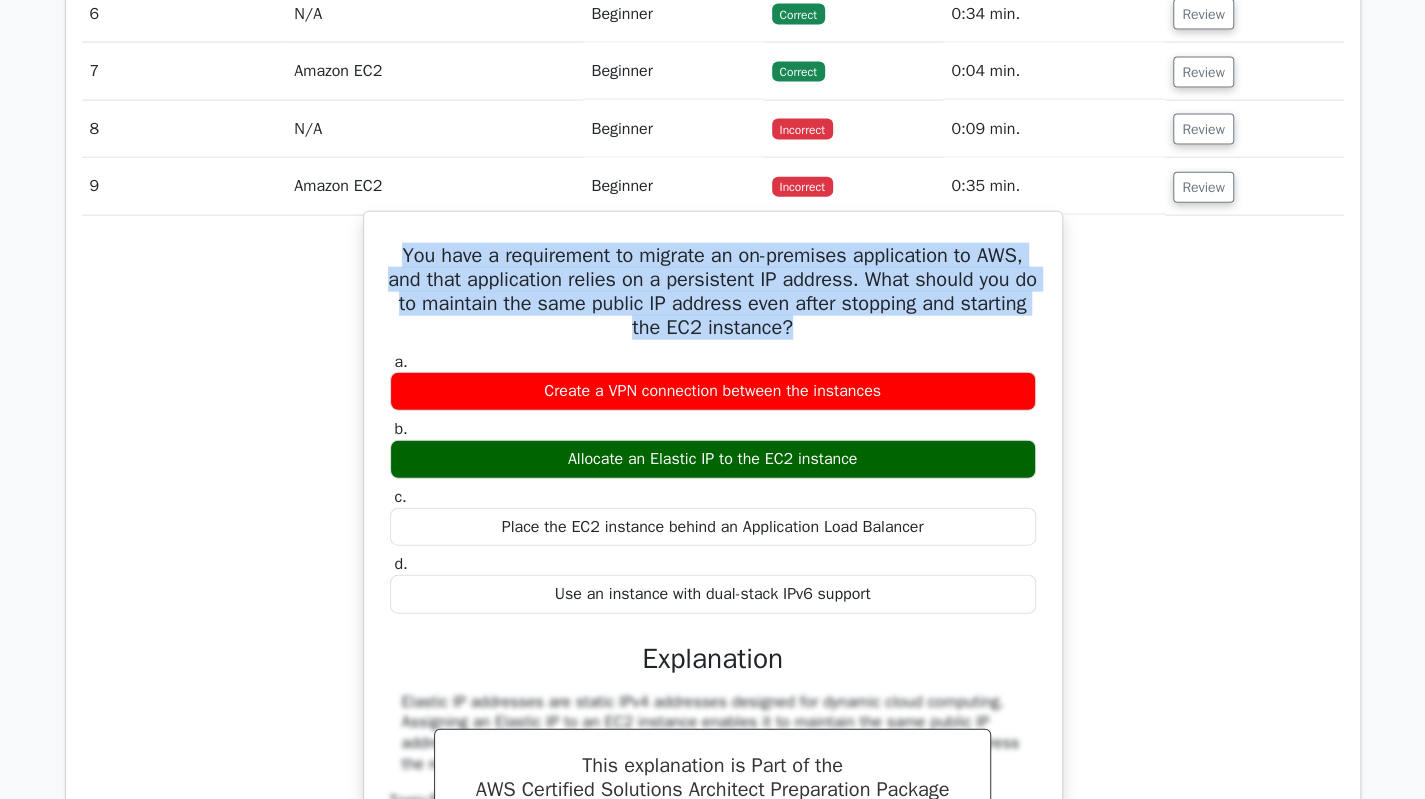 drag, startPoint x: 868, startPoint y: 325, endPoint x: 386, endPoint y: 246, distance: 488.43115 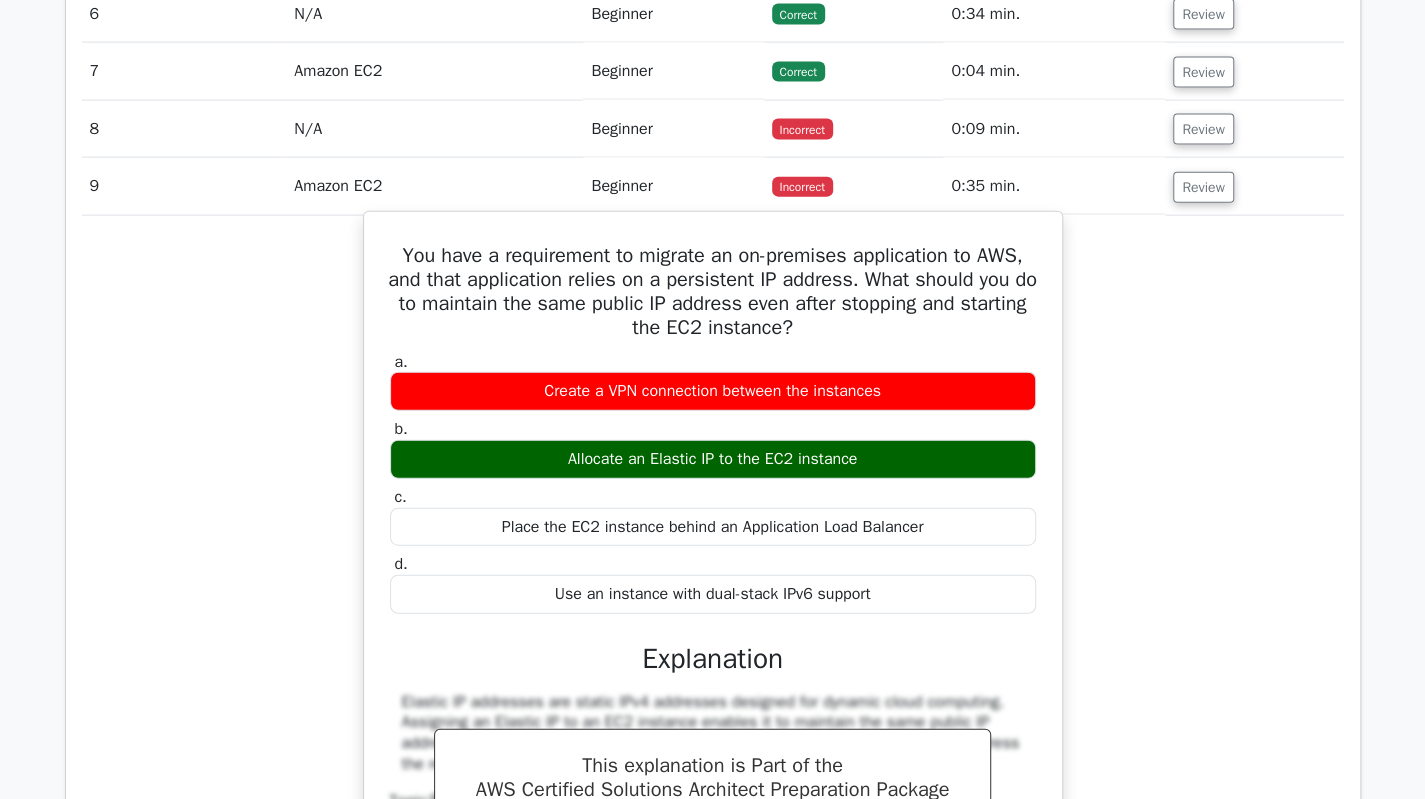 click on "Place the EC2 instance behind an Application Load Balancer" at bounding box center [713, 527] 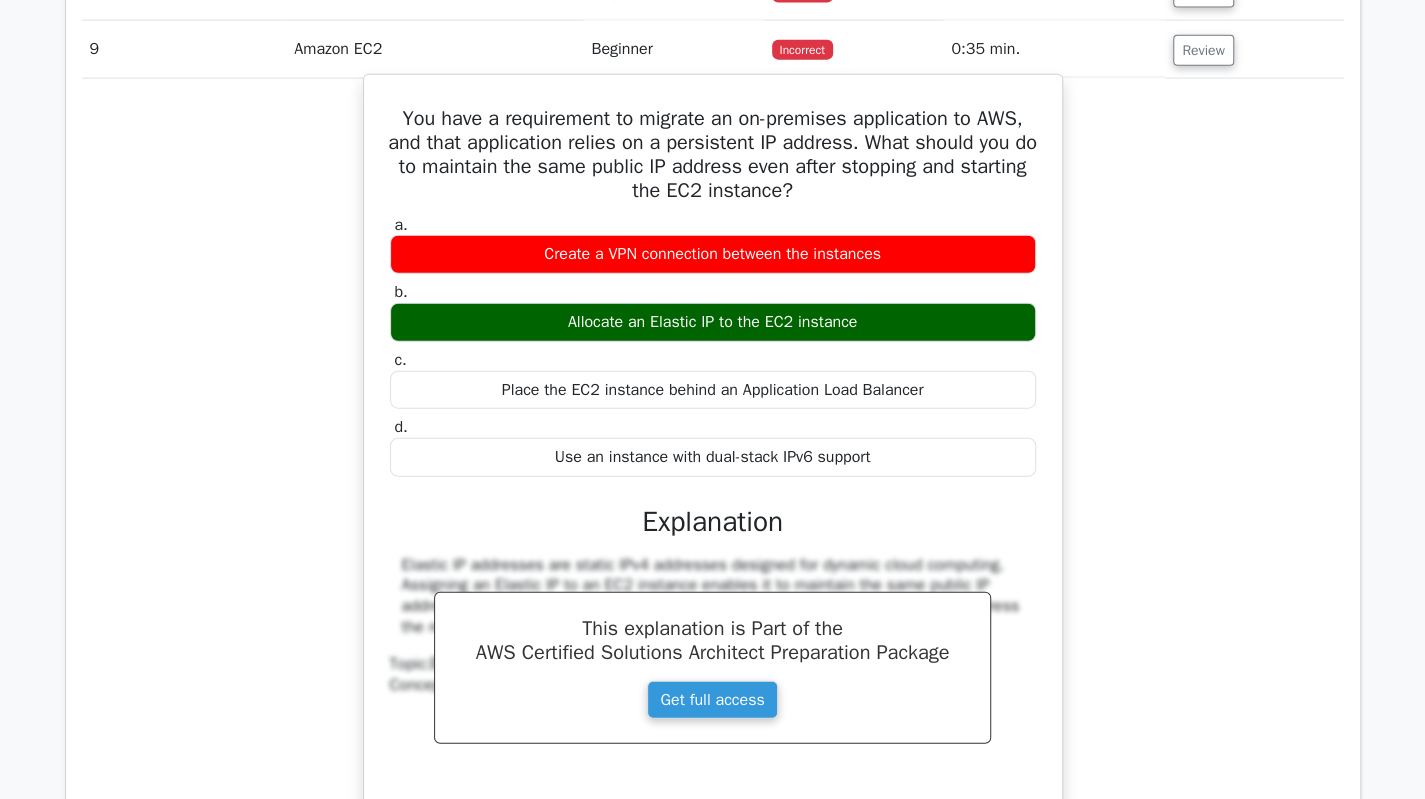 scroll, scrollTop: 2800, scrollLeft: 0, axis: vertical 